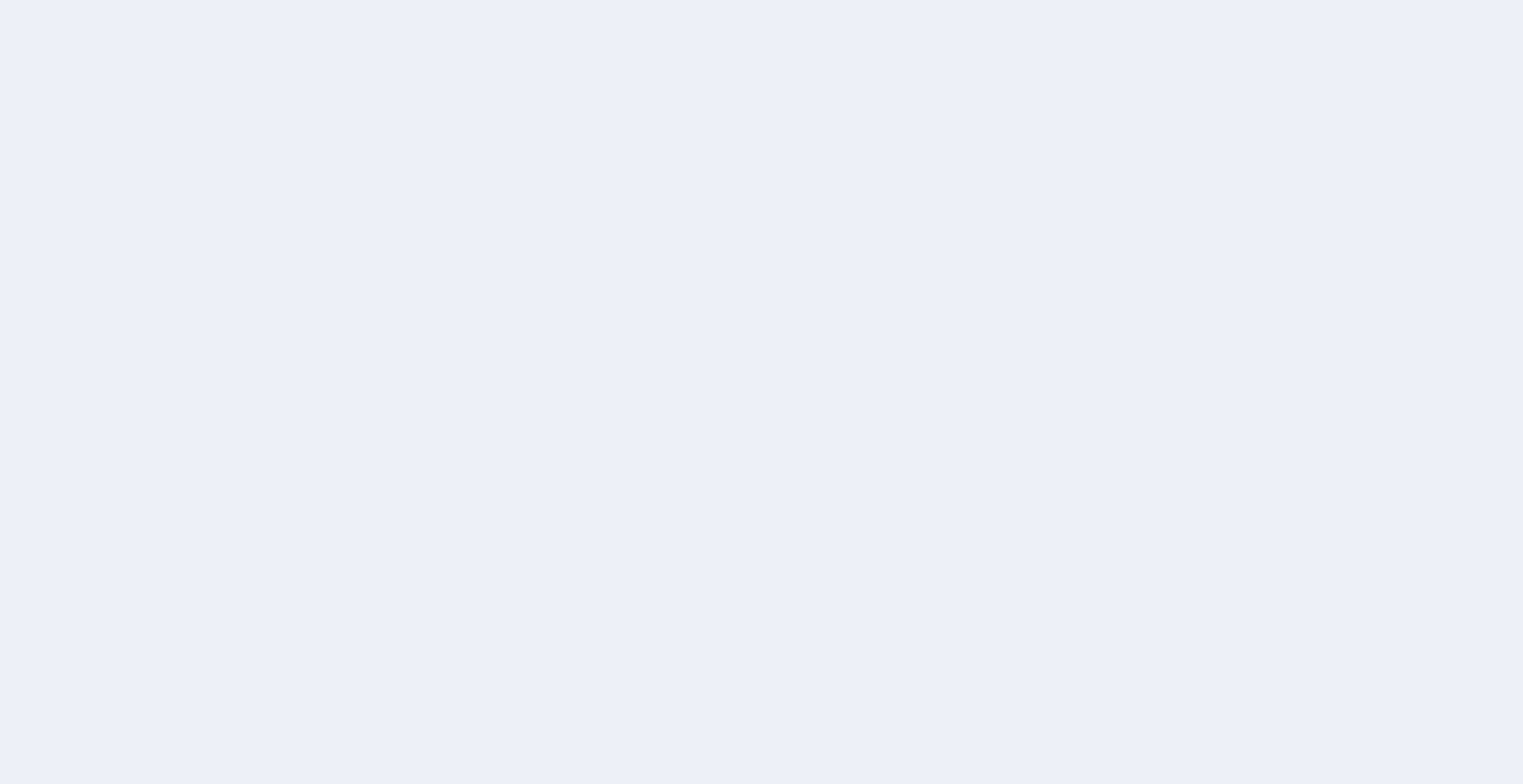 scroll, scrollTop: 0, scrollLeft: 0, axis: both 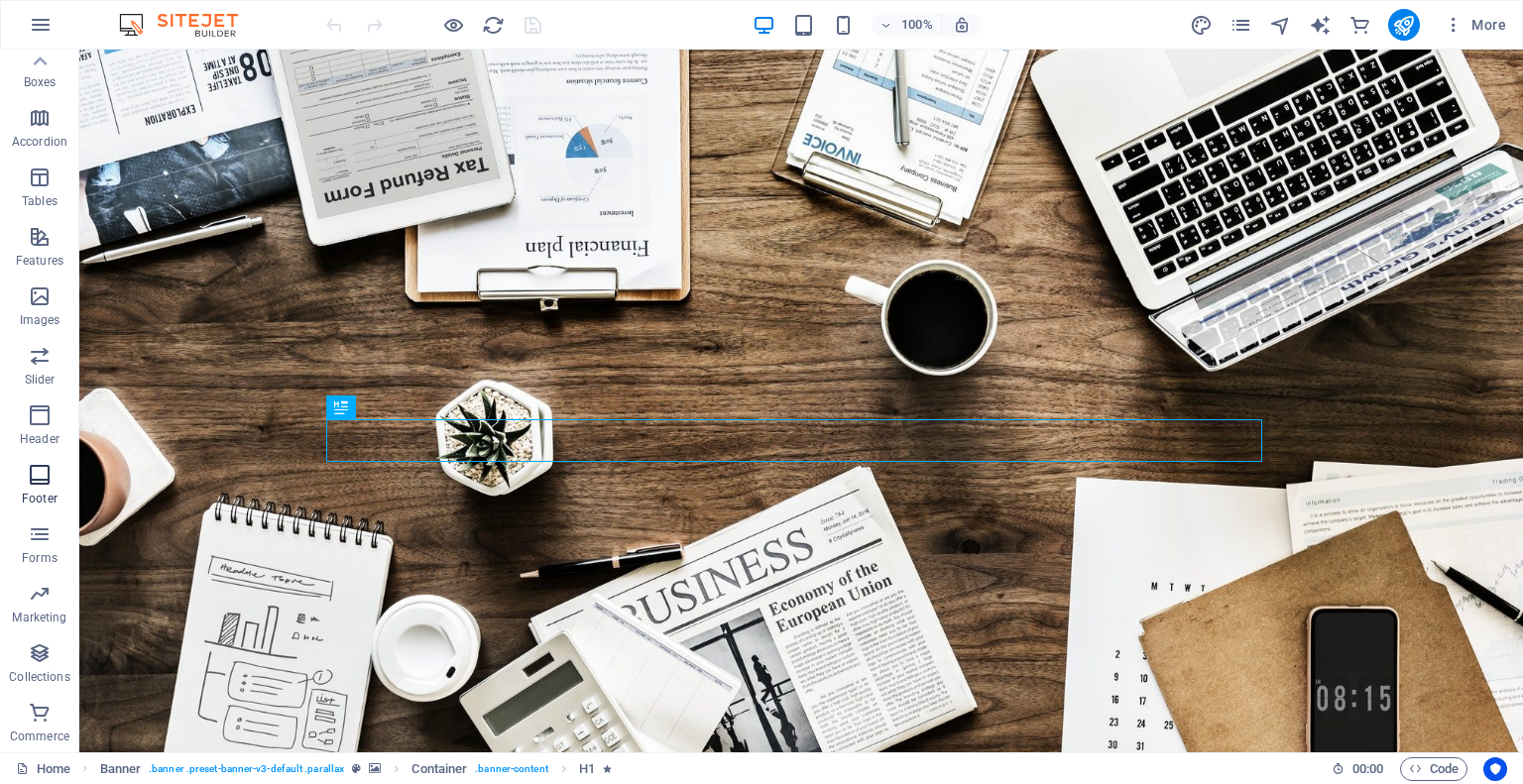 click at bounding box center (40, 475) 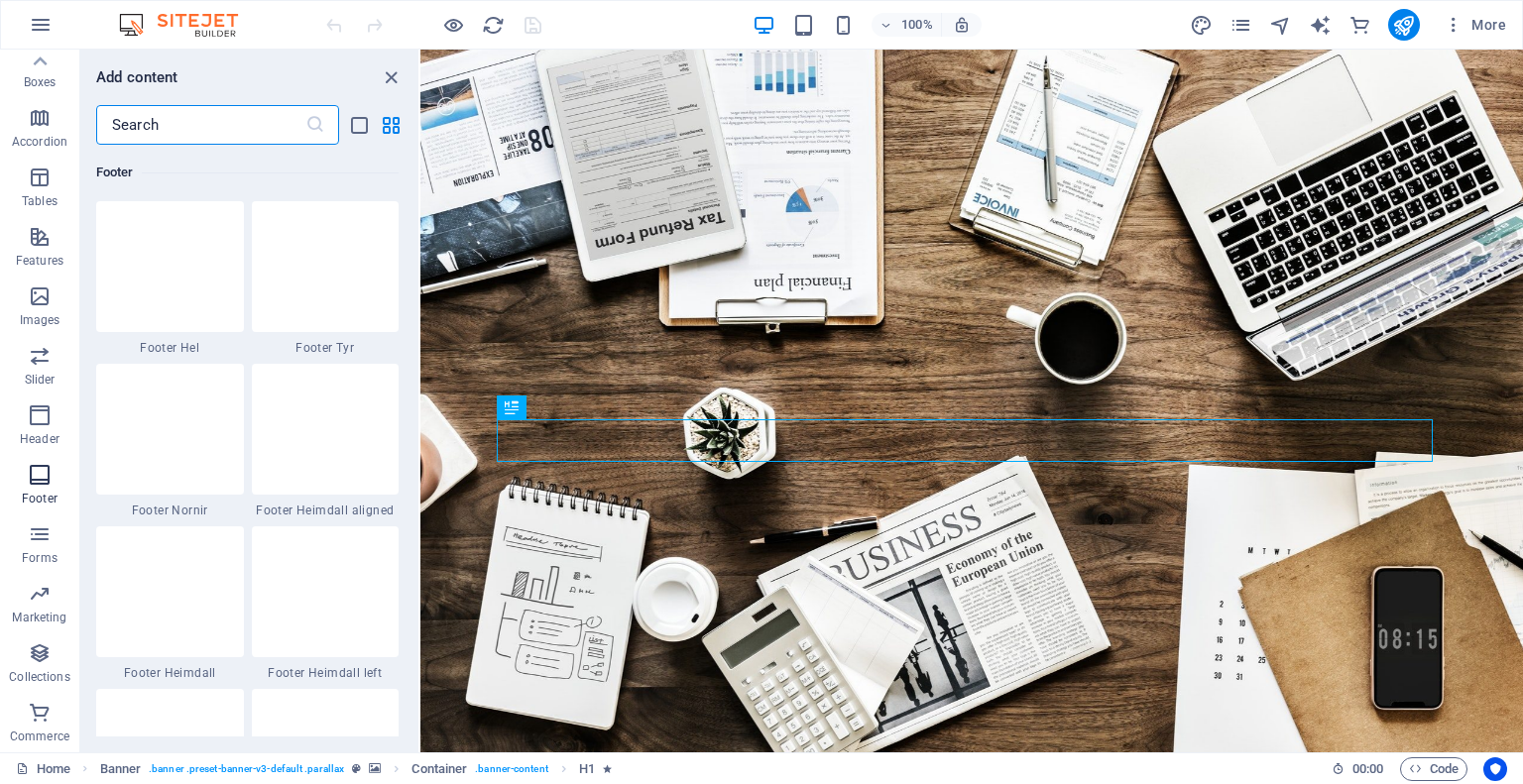 scroll, scrollTop: 13122, scrollLeft: 0, axis: vertical 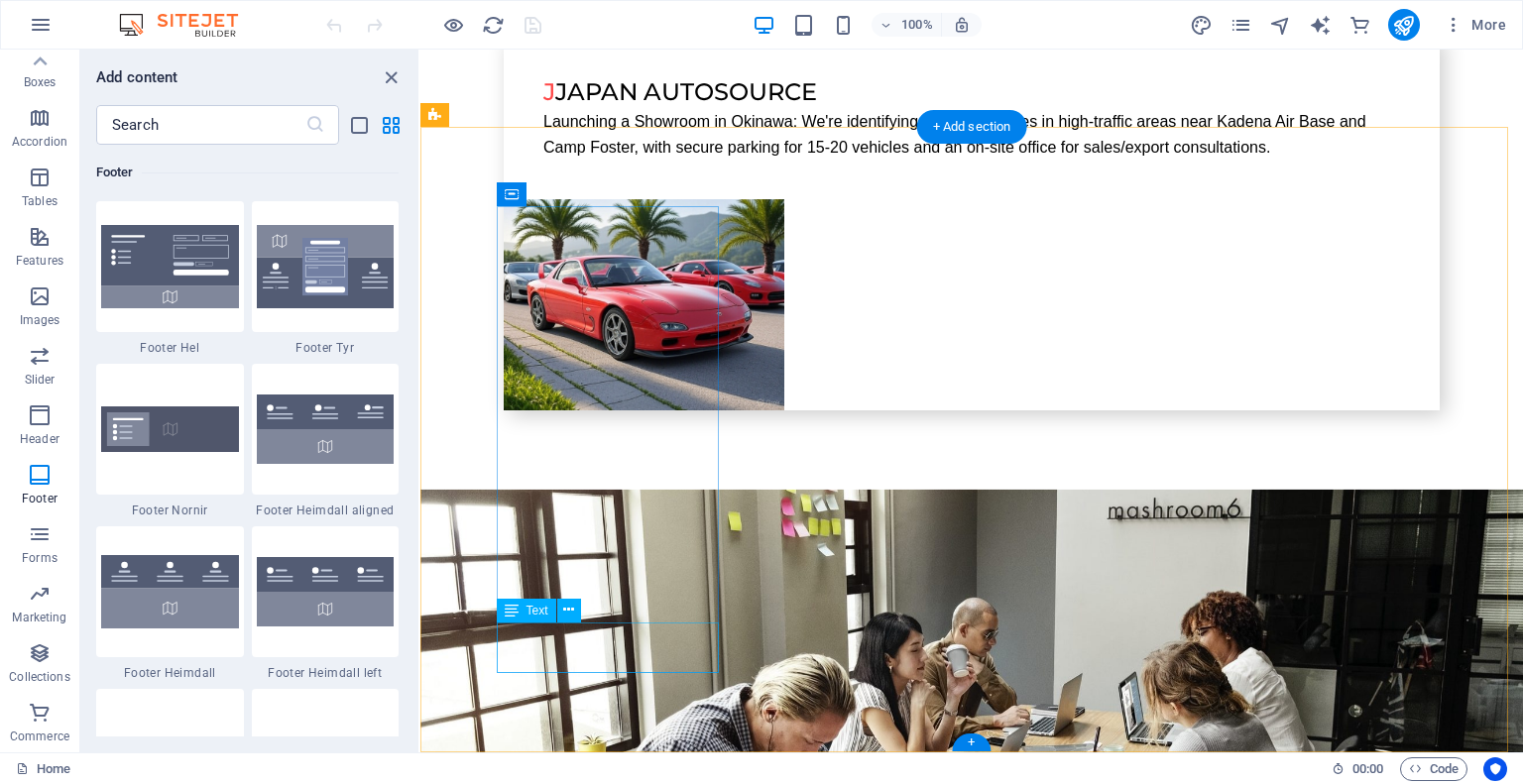 click on "Legal Notice Privacy Policy" at bounding box center (547, 5794) 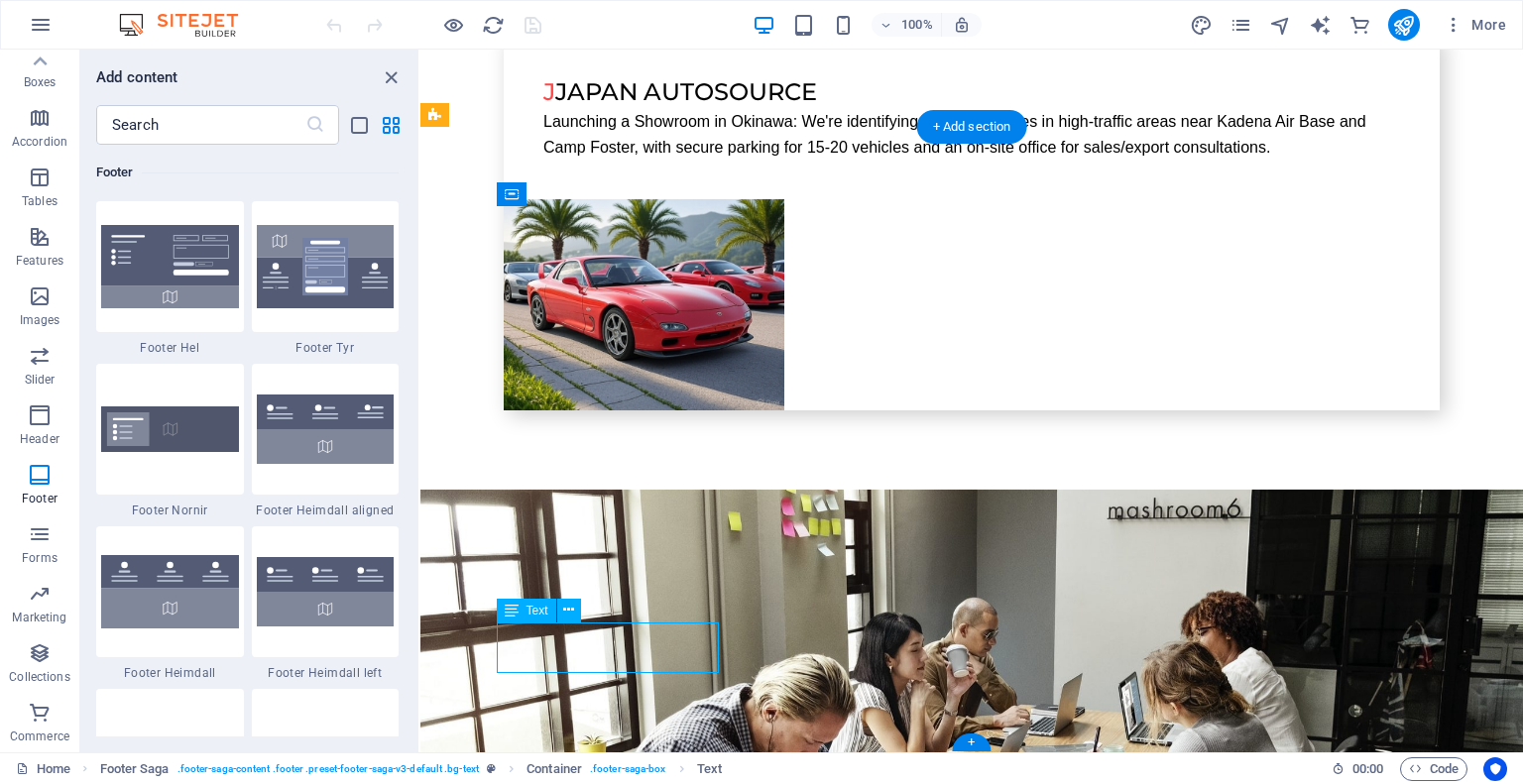 click on "Legal Notice Privacy Policy" at bounding box center [547, 5794] 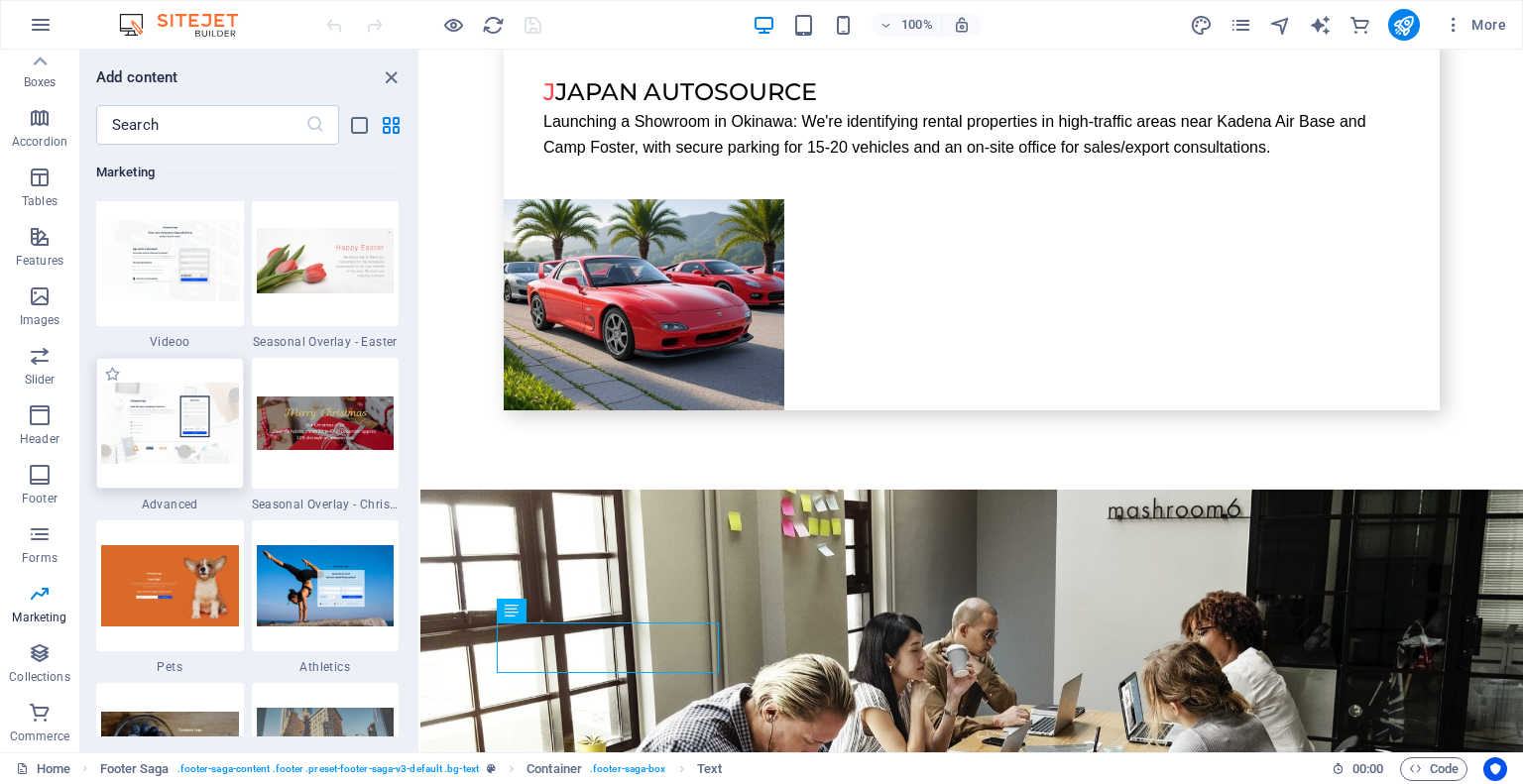 scroll, scrollTop: 16626, scrollLeft: 0, axis: vertical 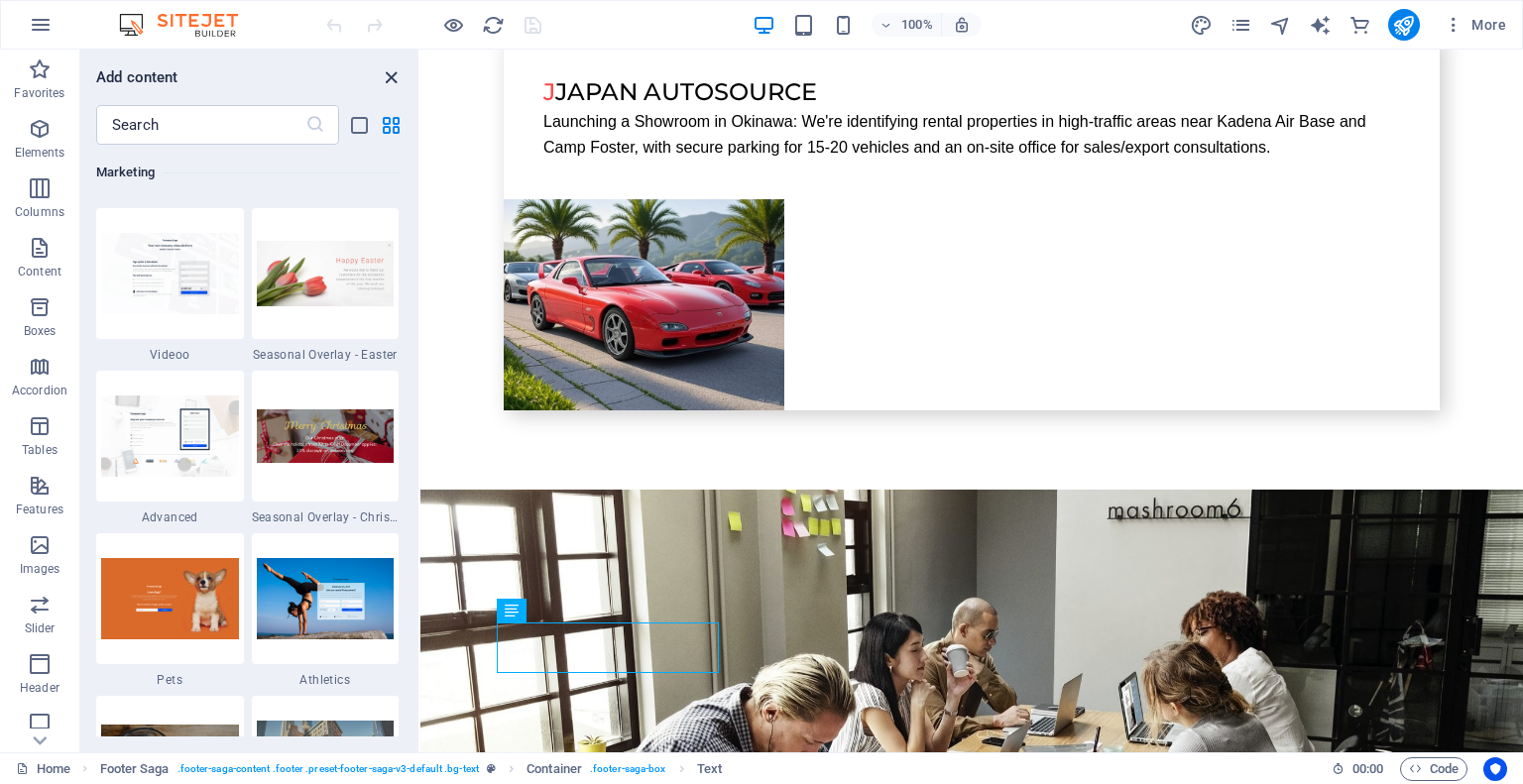 click at bounding box center [391, 77] 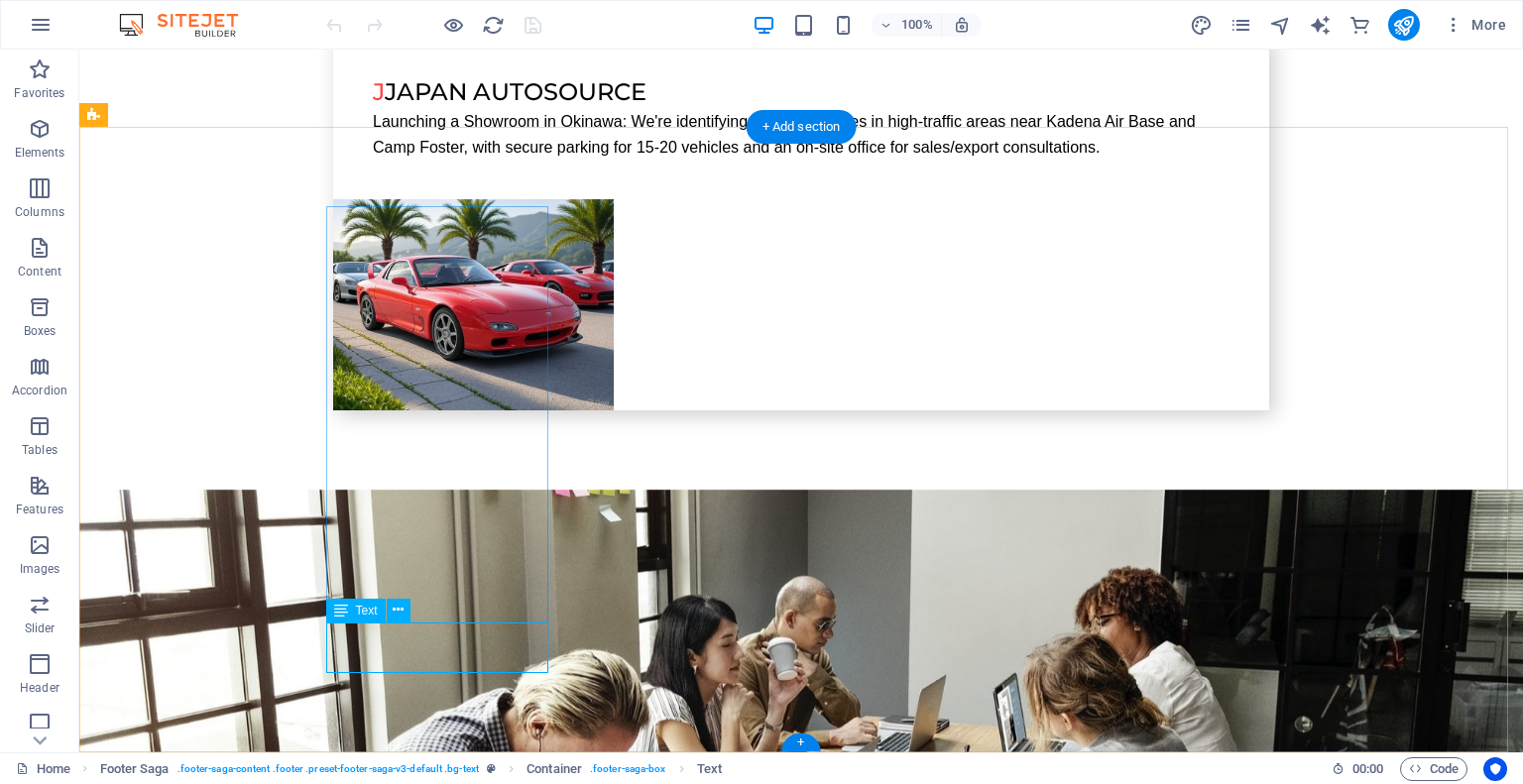 click on "Legal Notice Privacy Policy" at bounding box center [206, 6202] 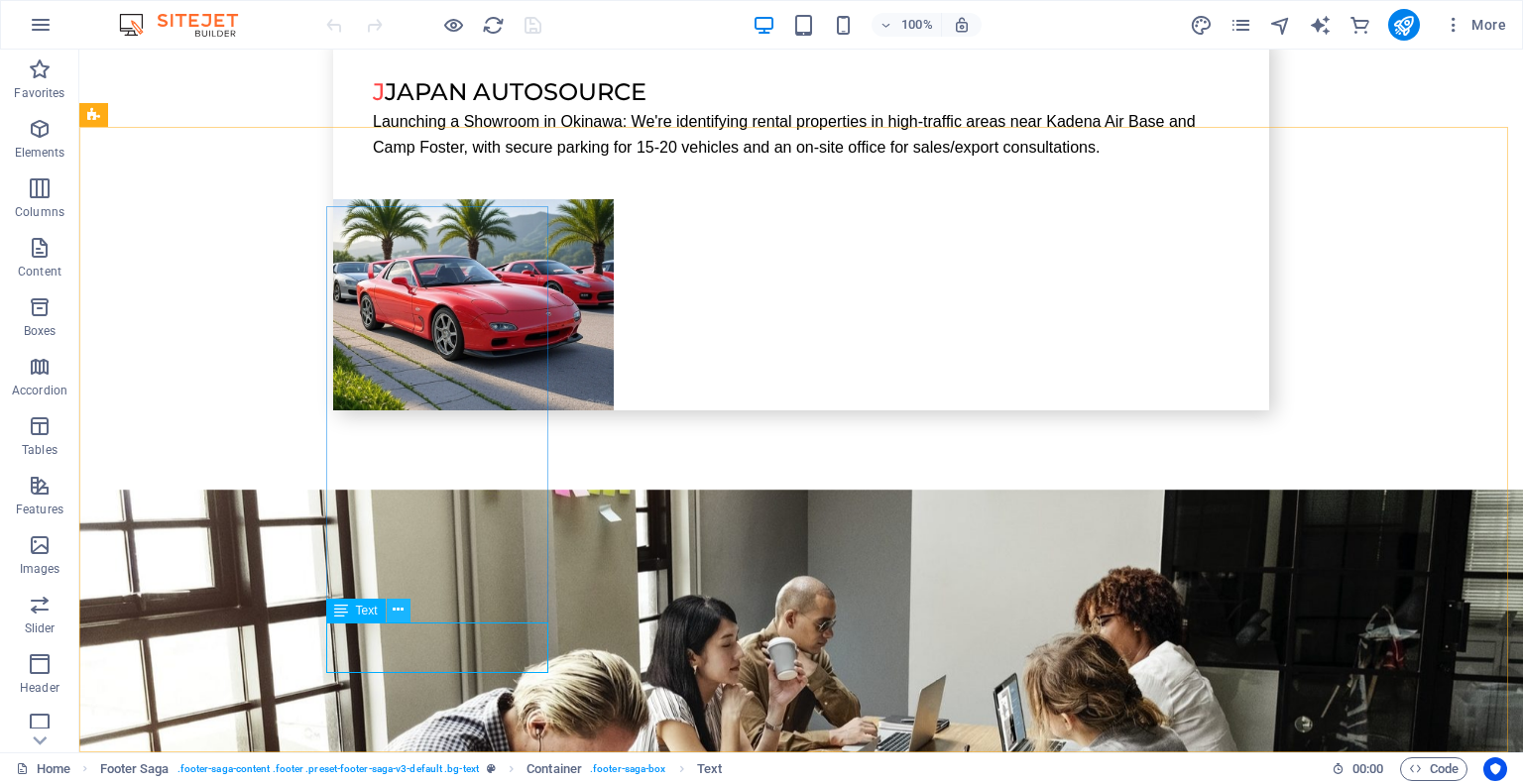 click at bounding box center (398, 610) 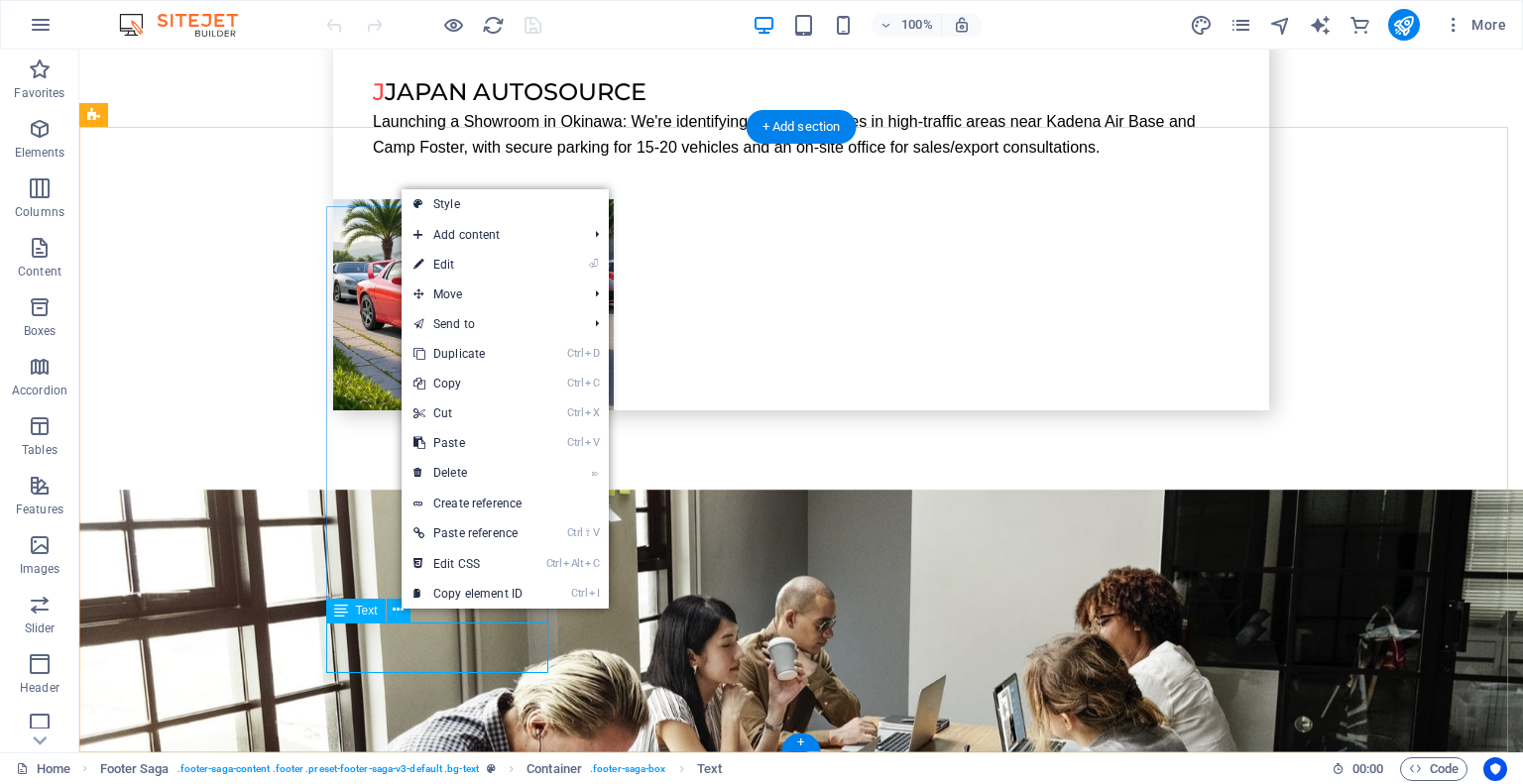 click on "Legal Notice Privacy Policy" at bounding box center [206, 6202] 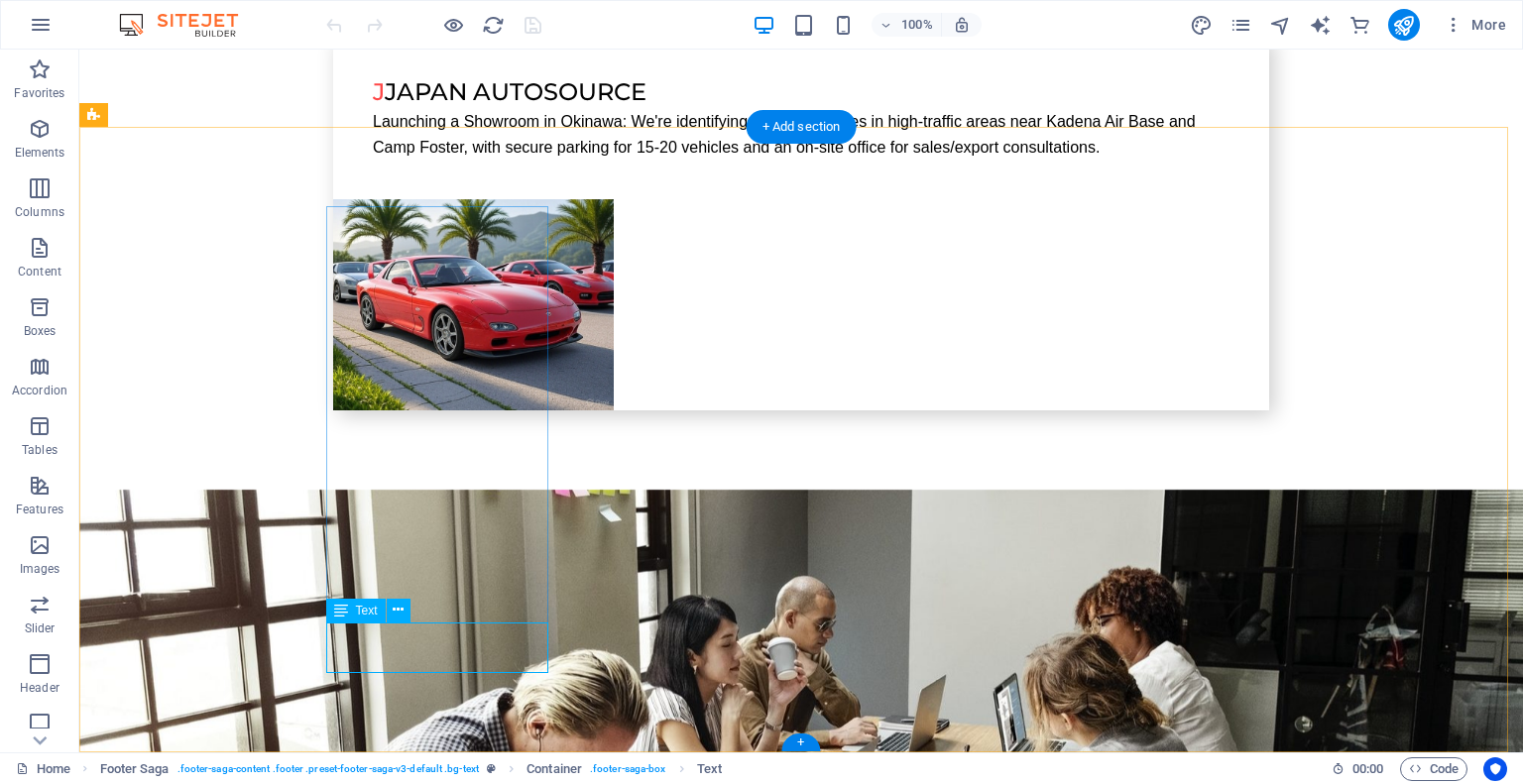 click on "Legal Notice Privacy Policy" at bounding box center [206, 6202] 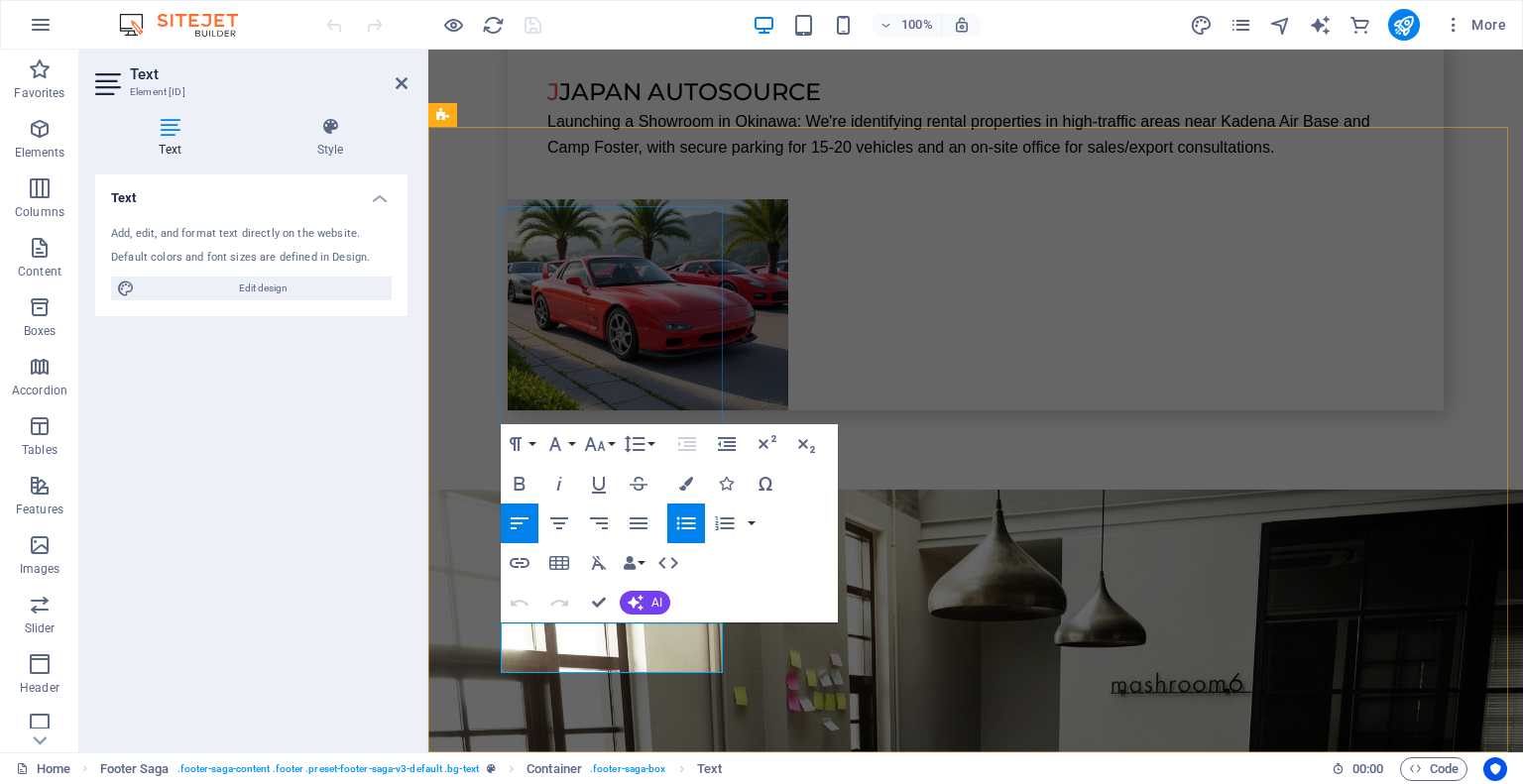 click on "Legal Notice" at bounding box center [555, 5772] 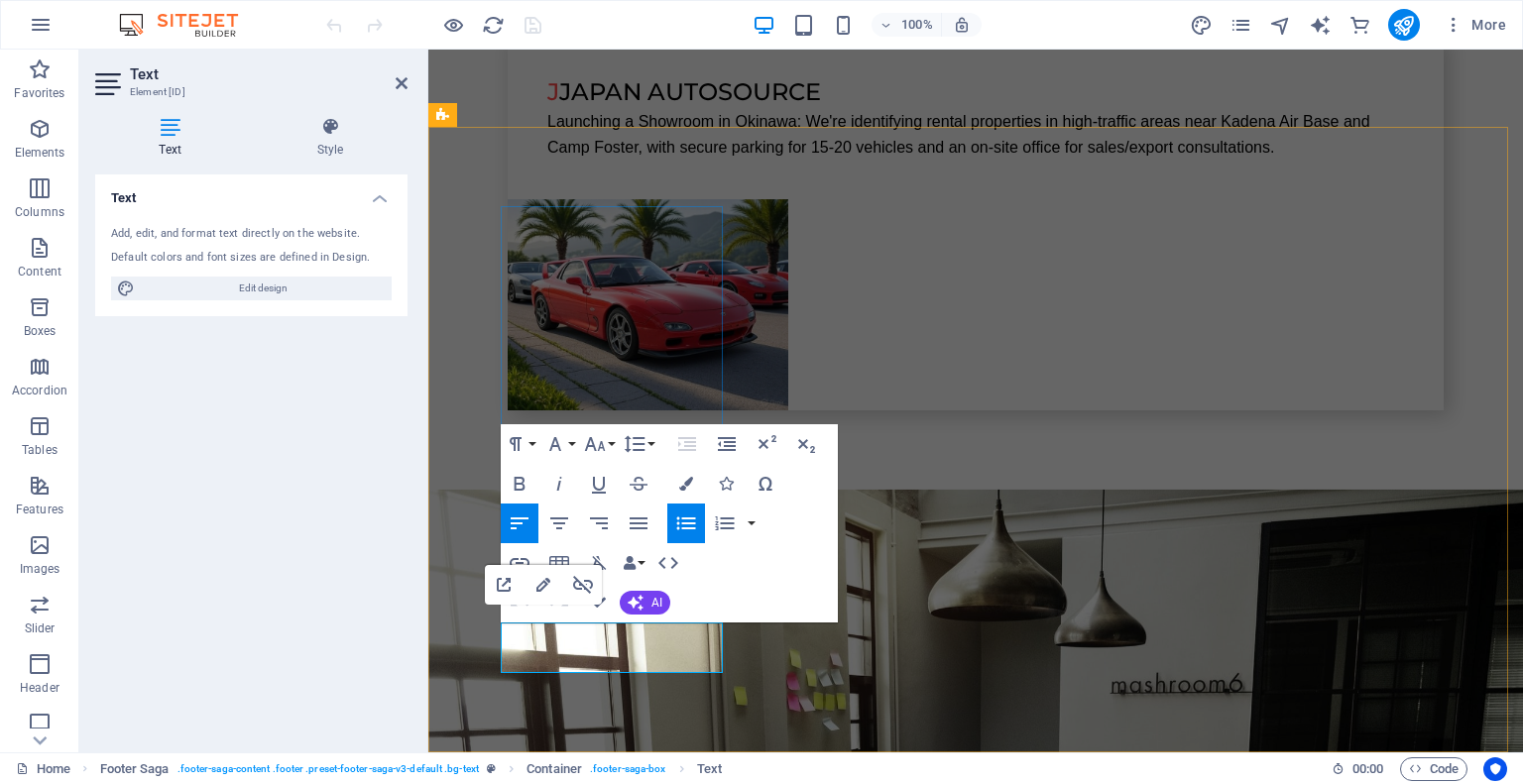 drag, startPoint x: 594, startPoint y: 636, endPoint x: 500, endPoint y: 635, distance: 94.005319 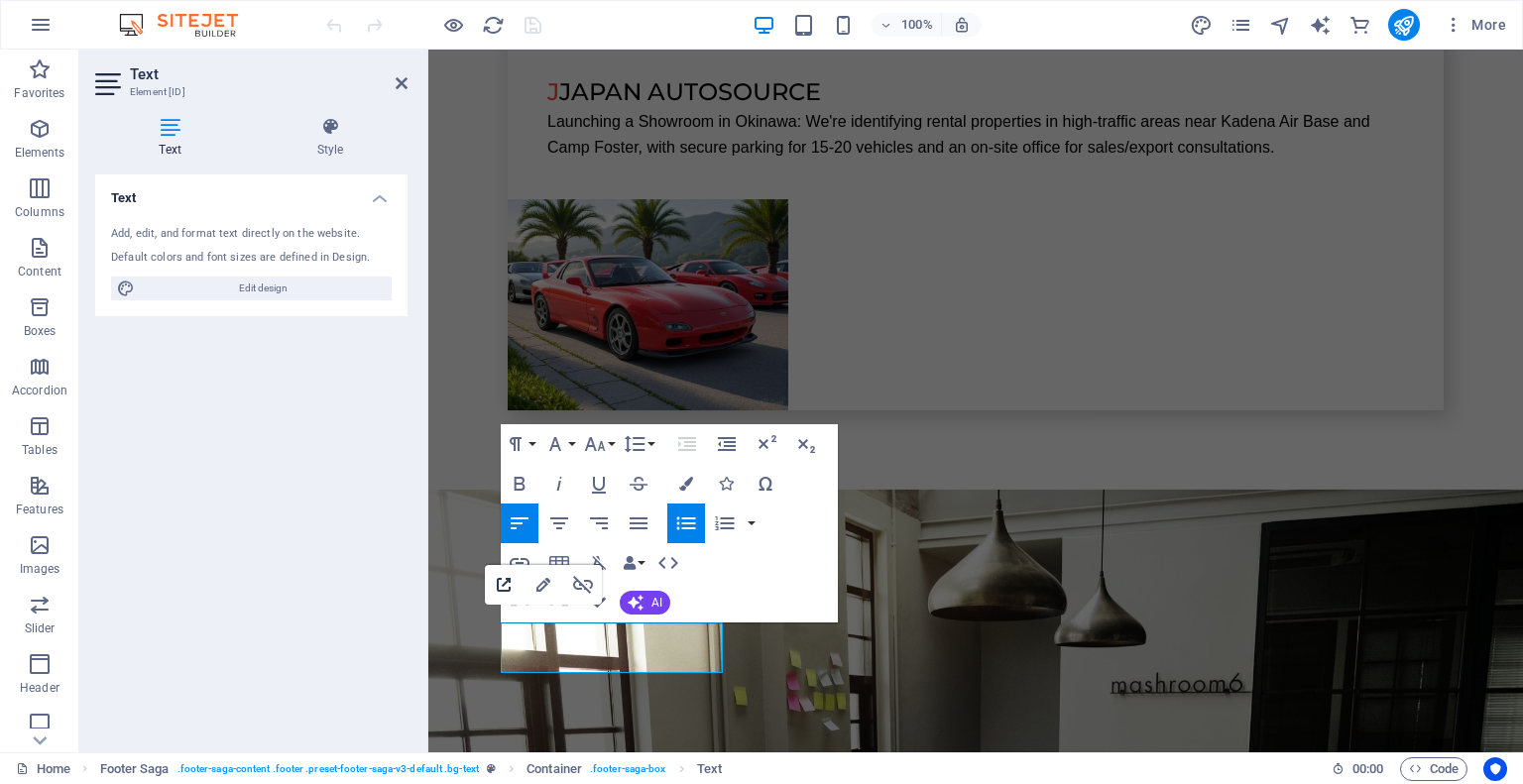 click 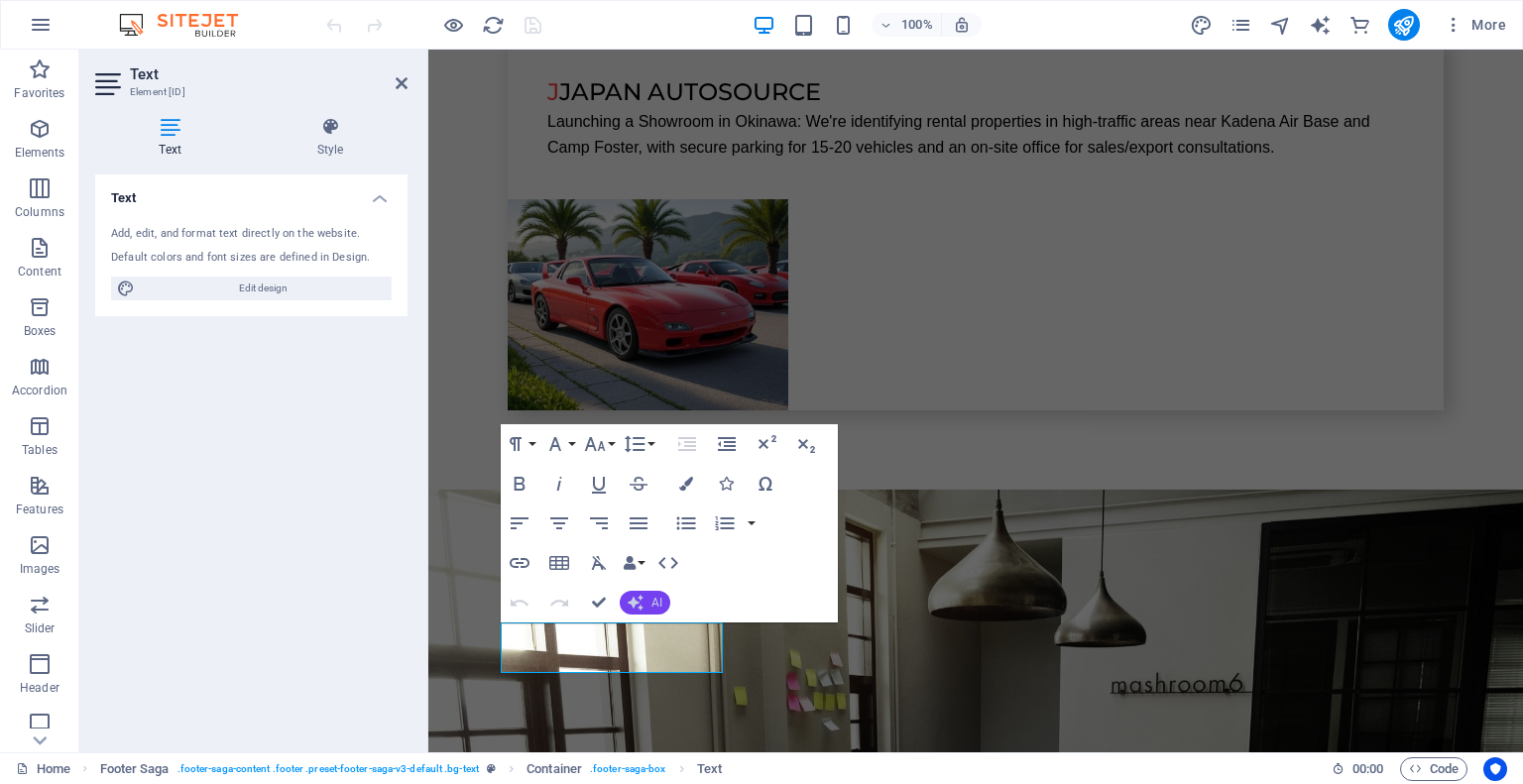 click on "AI" at bounding box center (644, 603) 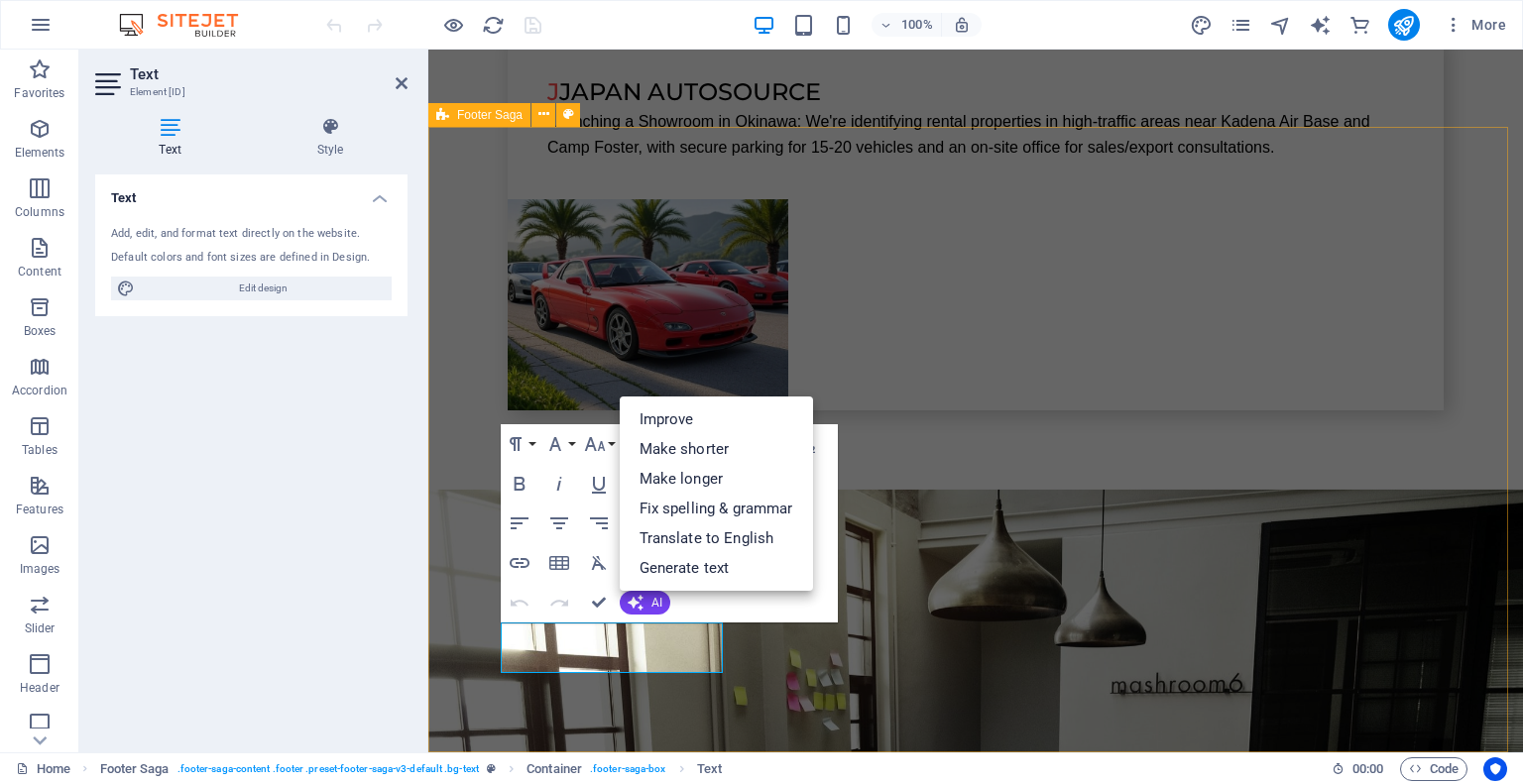 click on "[NUMBER]-[POSTAL_CODE] [STREET], [WARD], [CITY], [COUNTRY] [POSTAL_CODE] Tel: [PHONE] Legal Notice Privacy Policy Navigation Home About us Services Projects Team Contact Social Media Facebook Twitter Instagram" at bounding box center (976, 5265) 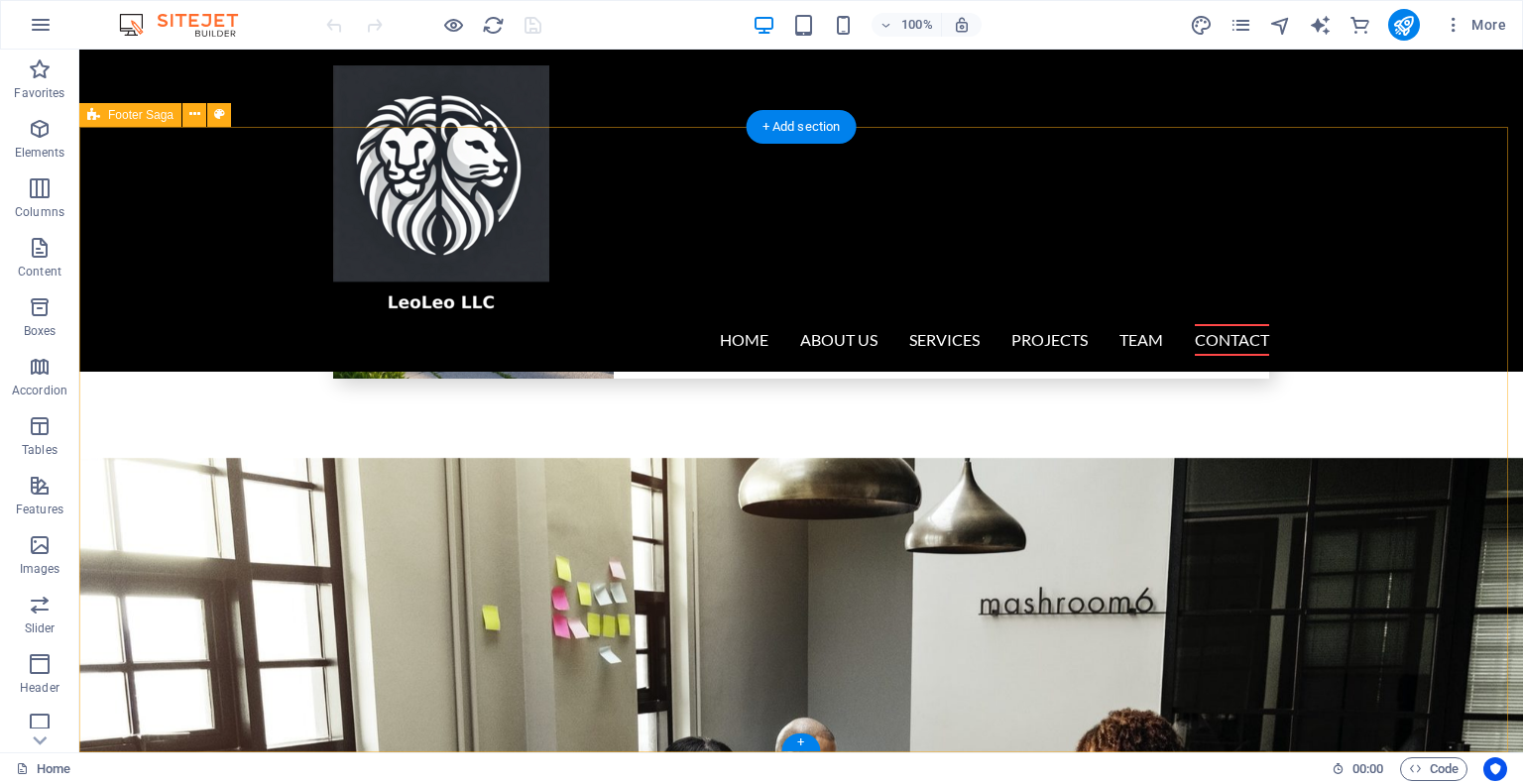 scroll, scrollTop: 4975, scrollLeft: 0, axis: vertical 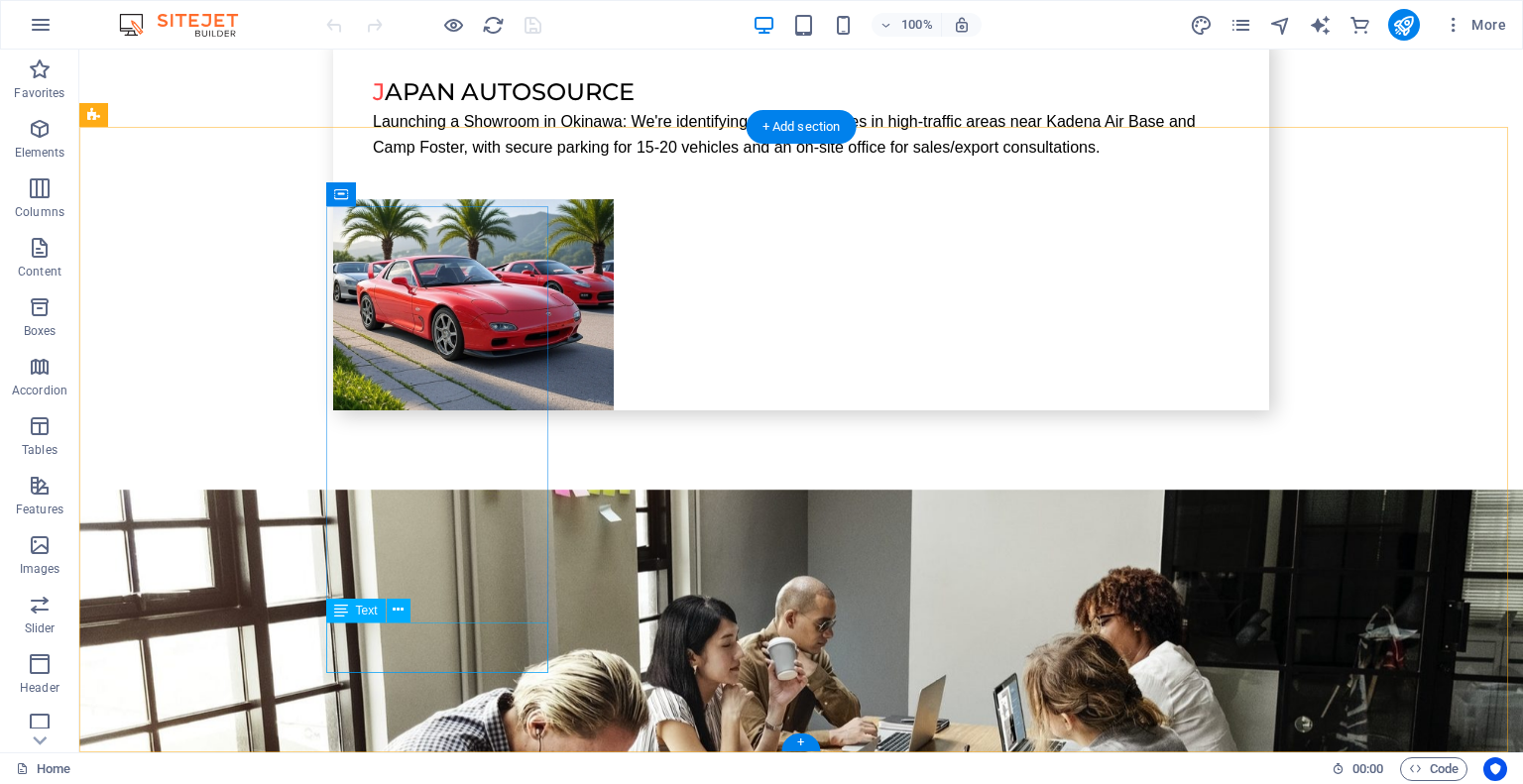 click on "Legal Notice Privacy Policy" at bounding box center (206, 6227) 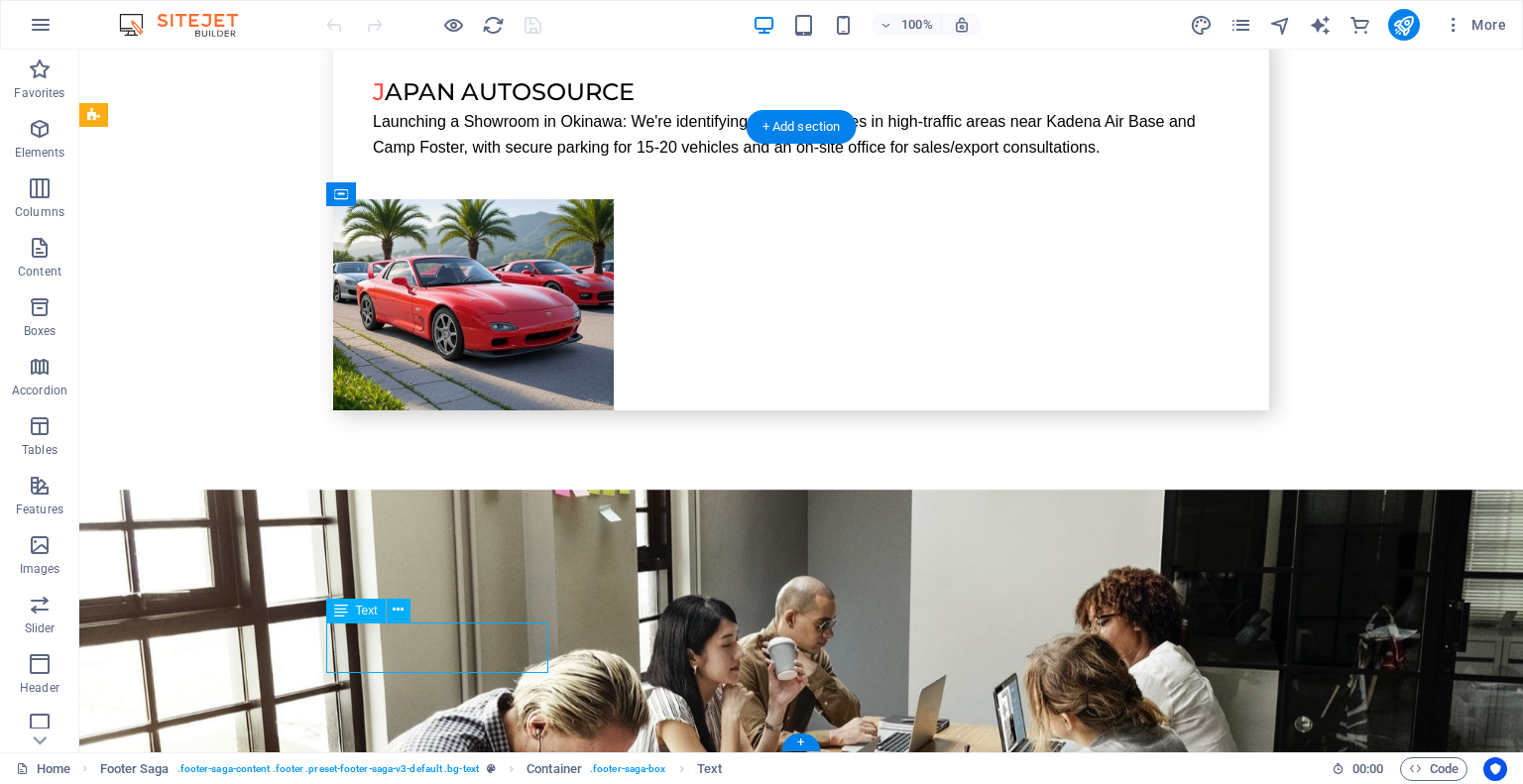 click on "Legal Notice Privacy Policy" at bounding box center [206, 6227] 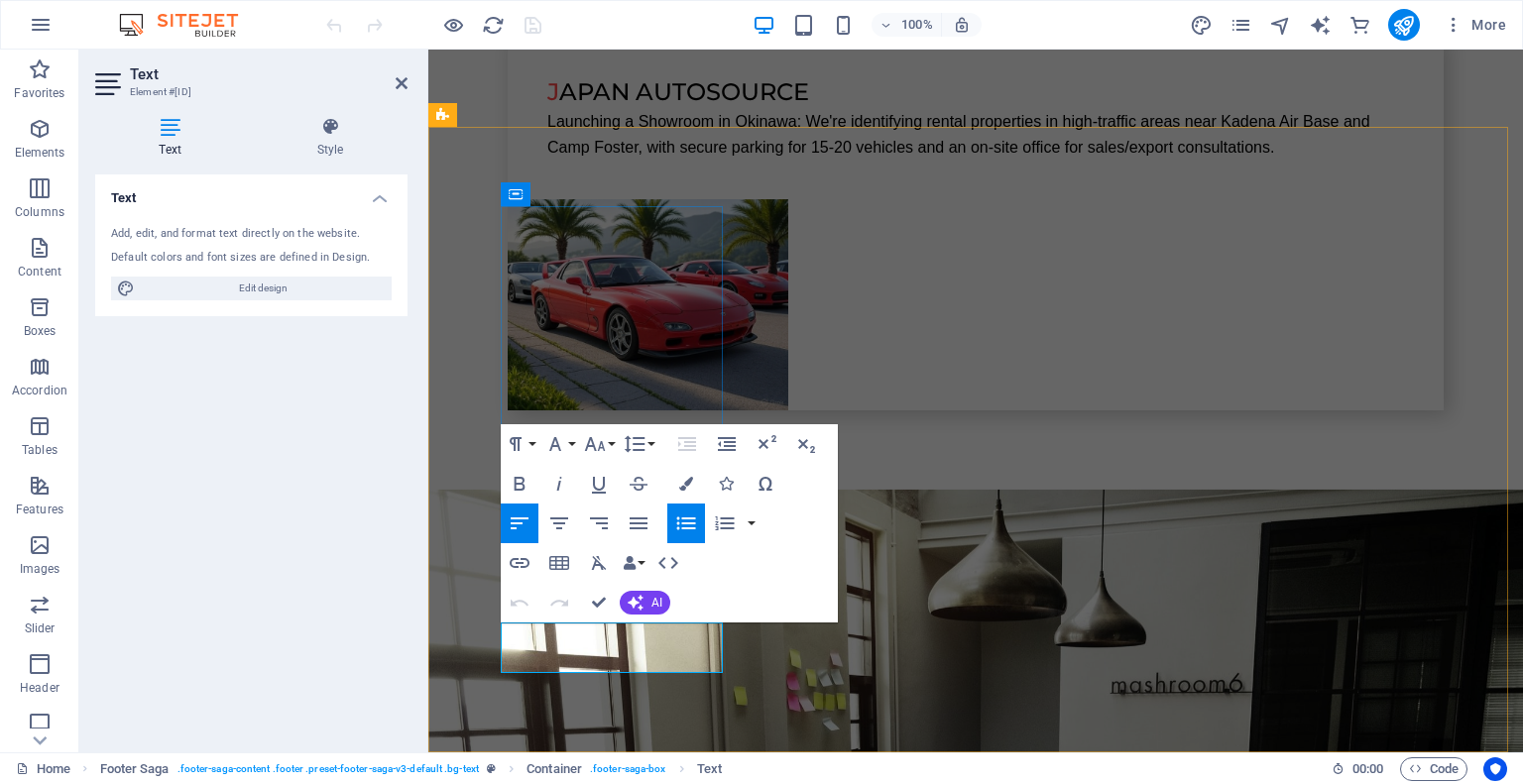 click on "Legal Notice" at bounding box center [486, 5797] 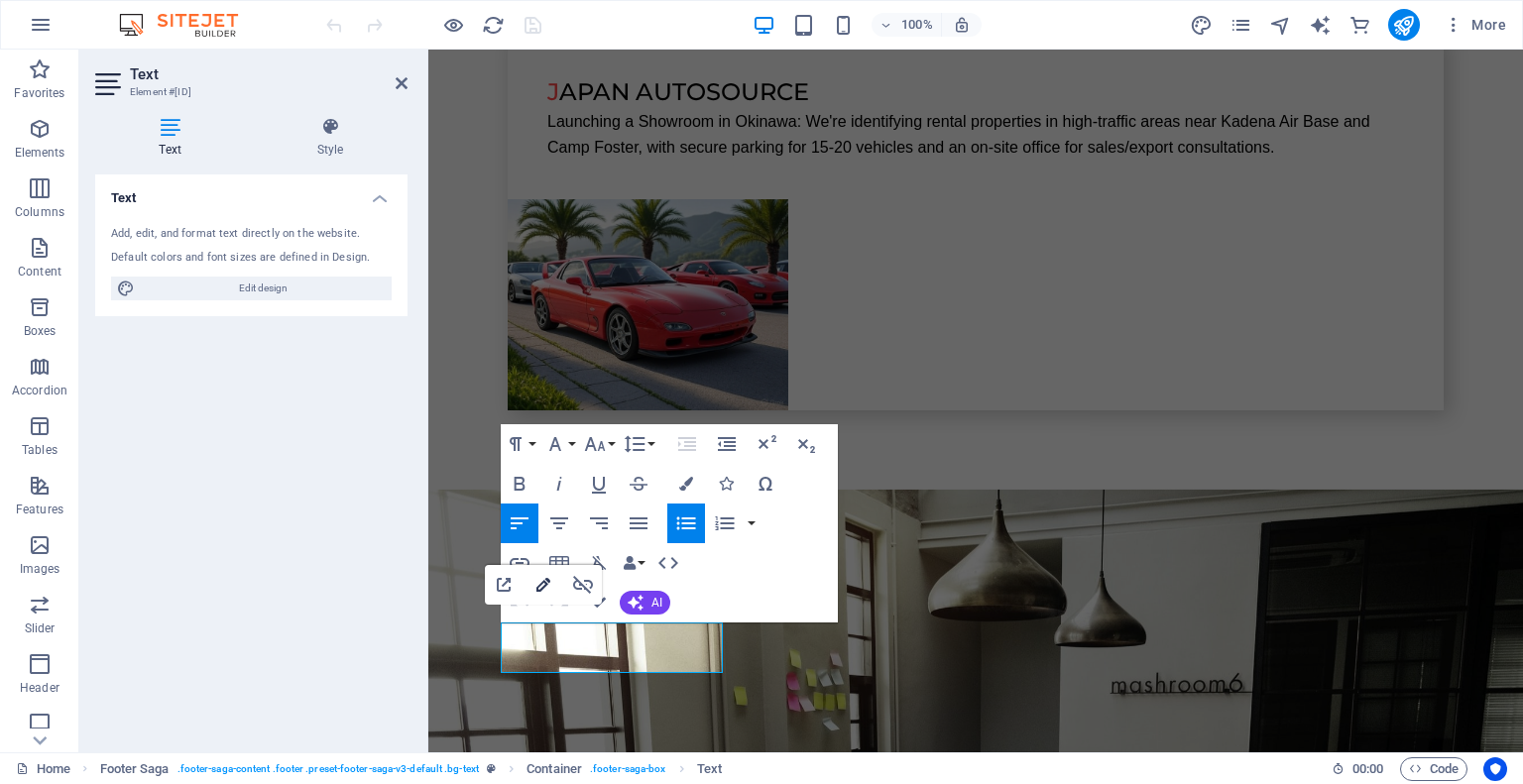 click 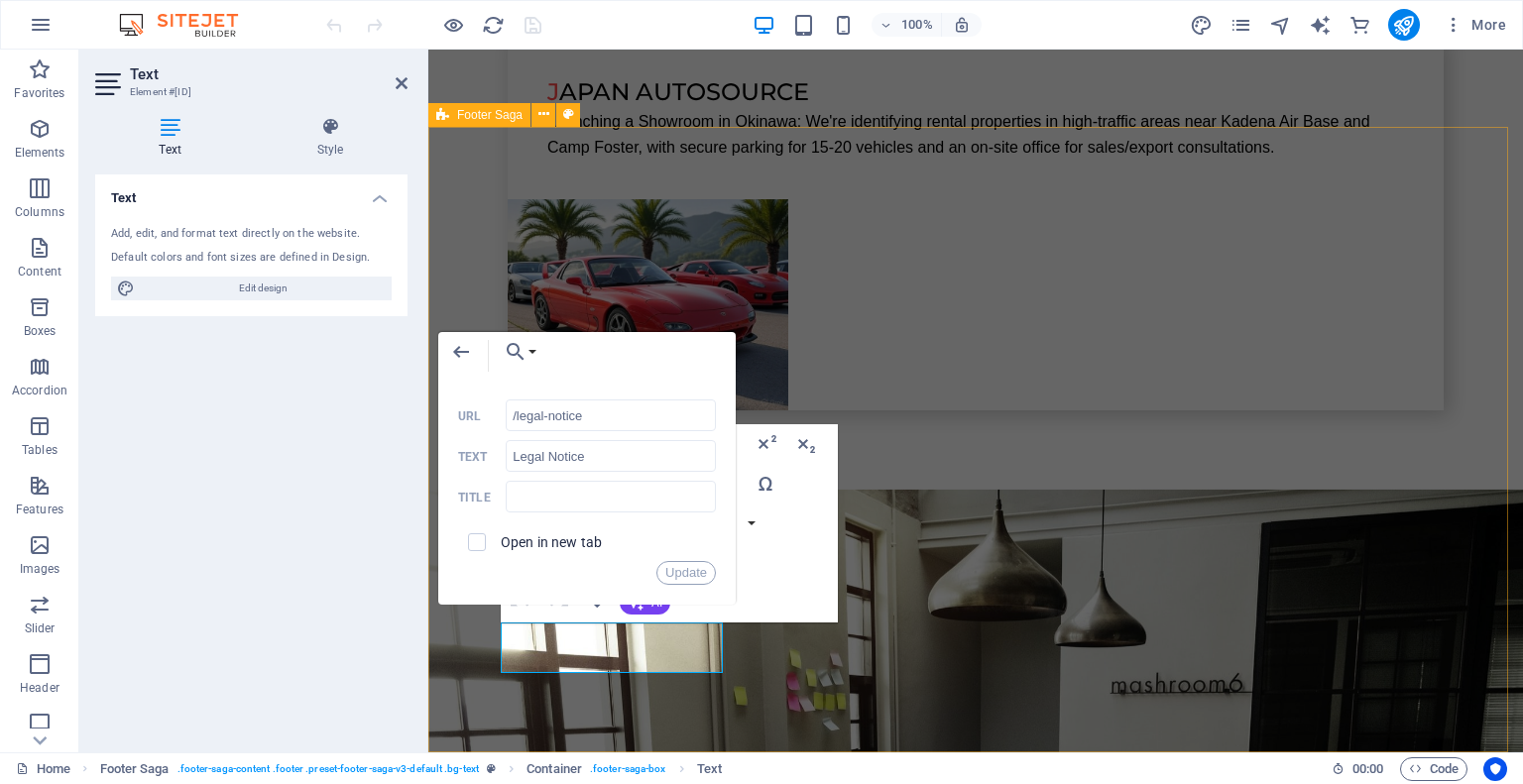 click on "2-204-40 Nishitobecho, Nishiku, Yokohama City, Japan 220-0046 Tel: +81 (0)455122549 Legal No ​ ​ tice Privacy Policy Navigation Home About us Services Projects Team Contact Social Media Facebook Twitter Instagram" at bounding box center [976, 5277] 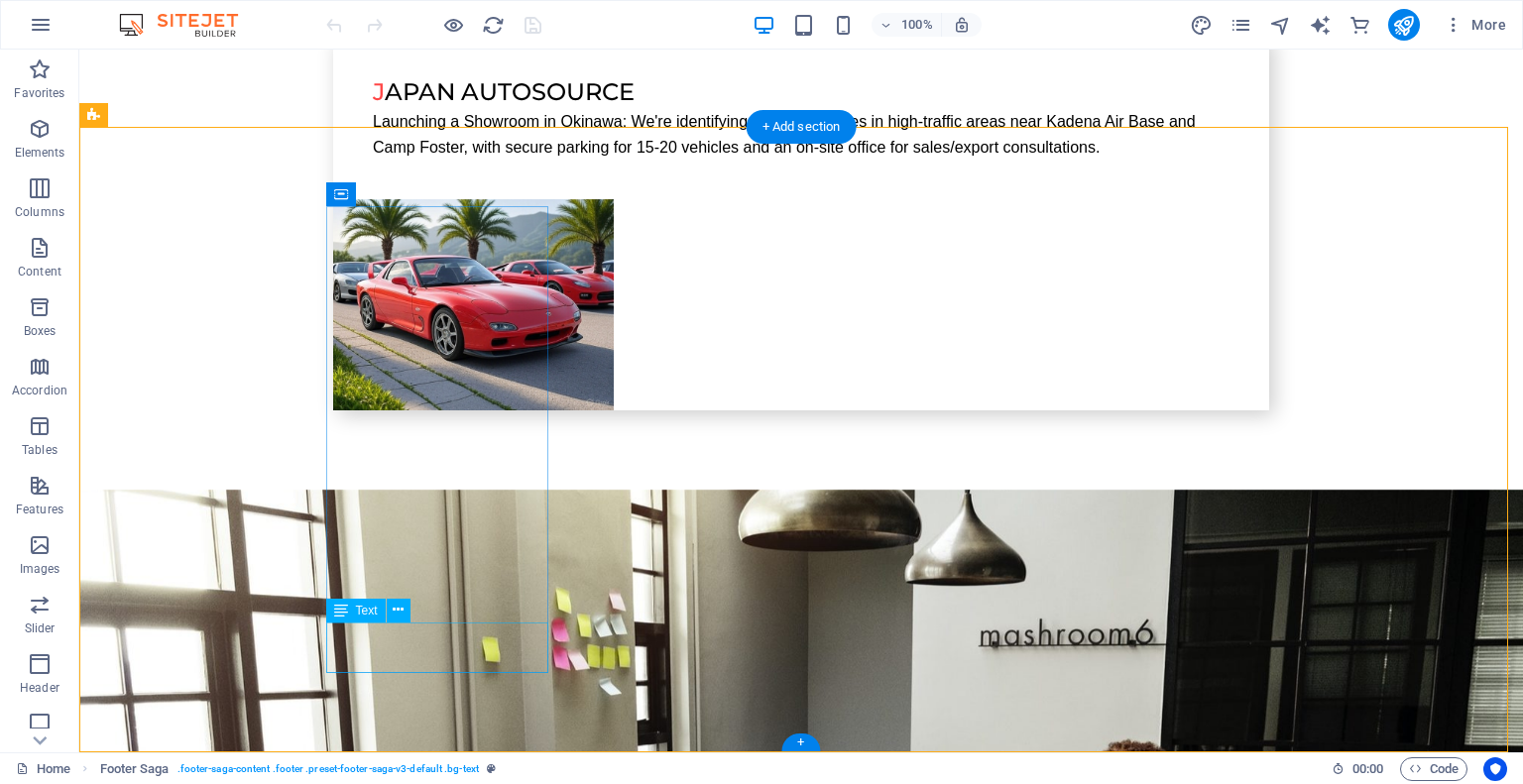 click on "Legal Notice Privacy Policy" at bounding box center [206, 6227] 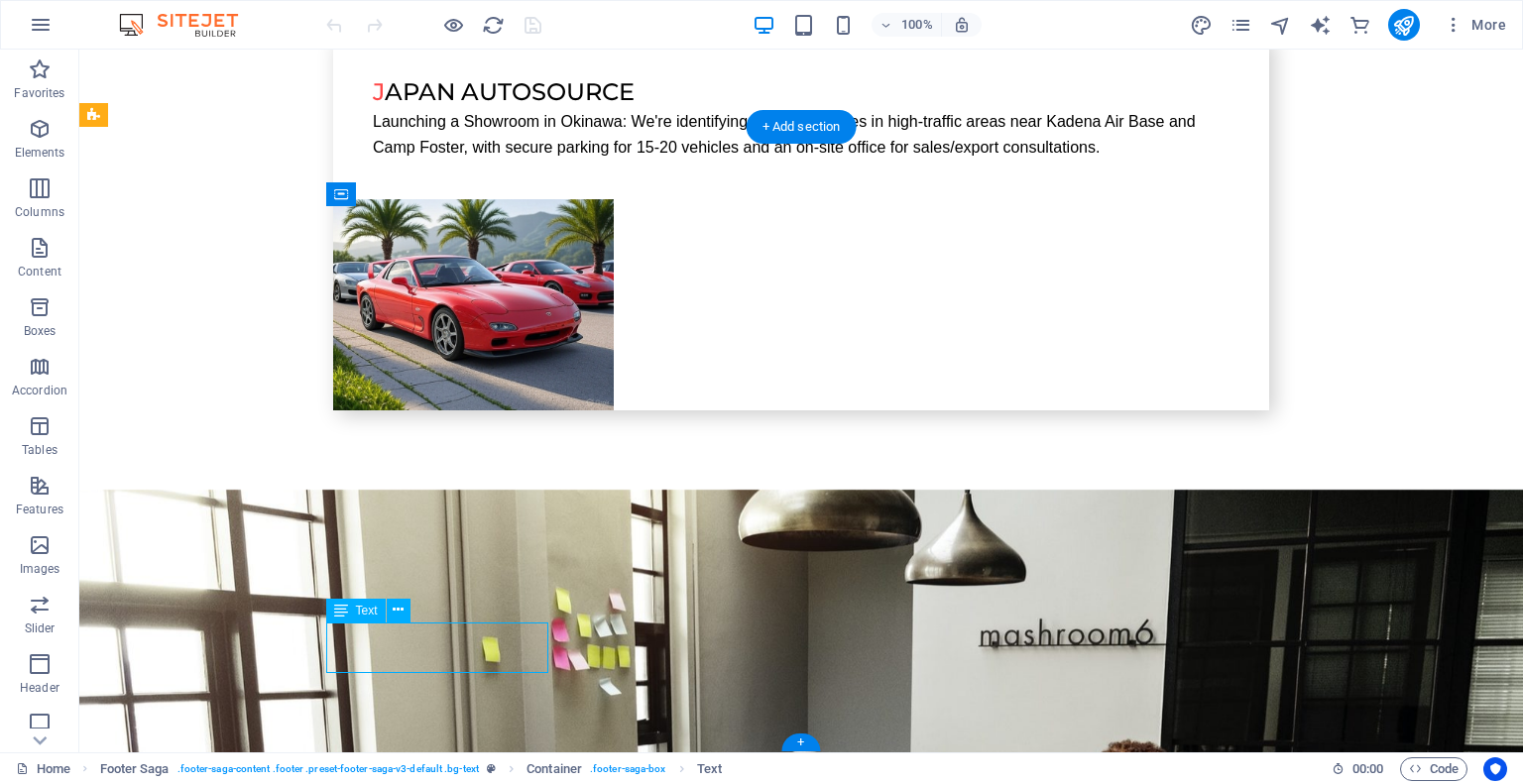 click on "Legal Notice Privacy Policy" at bounding box center [206, 6227] 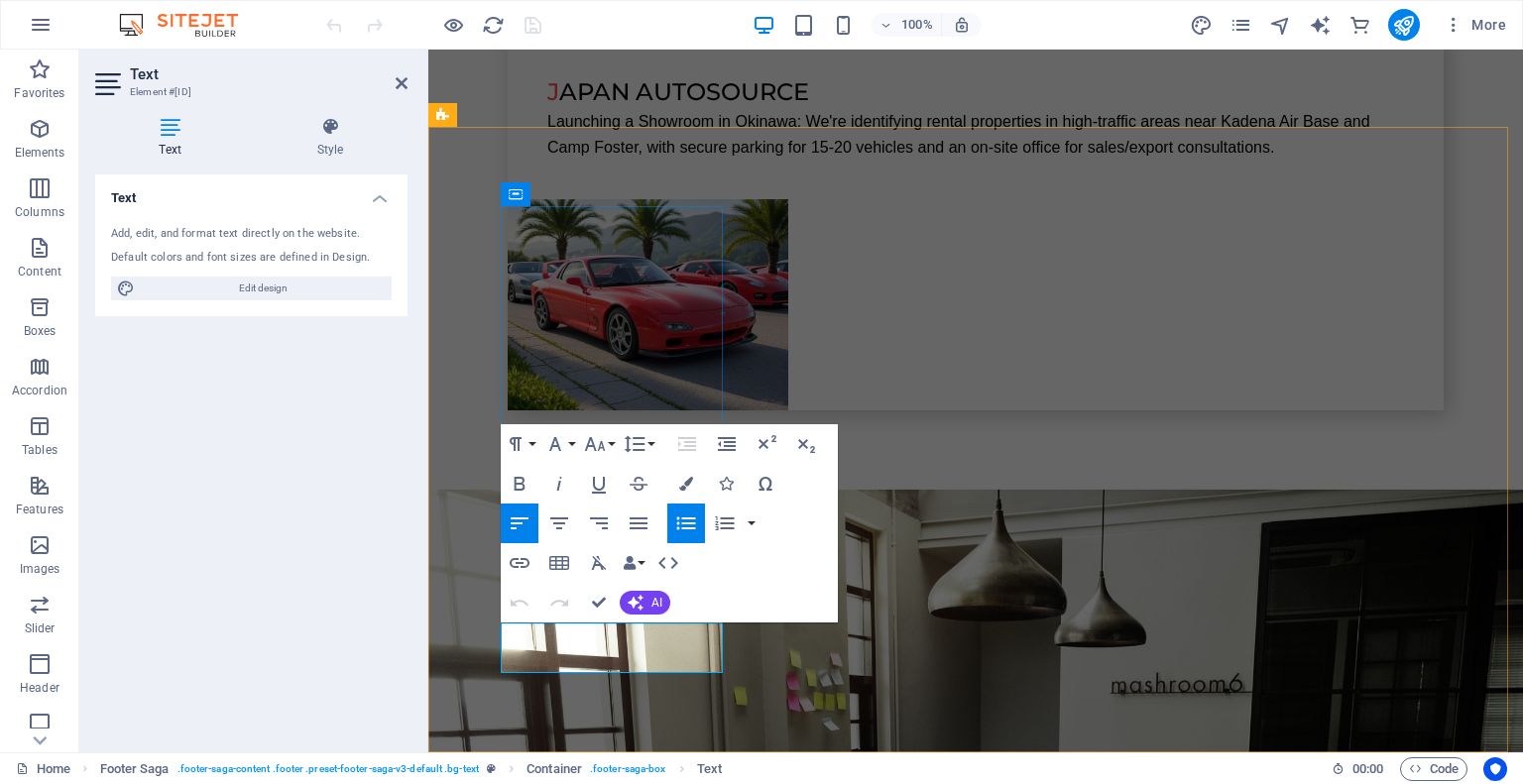 click on "Legal Notice" at bounding box center [486, 5797] 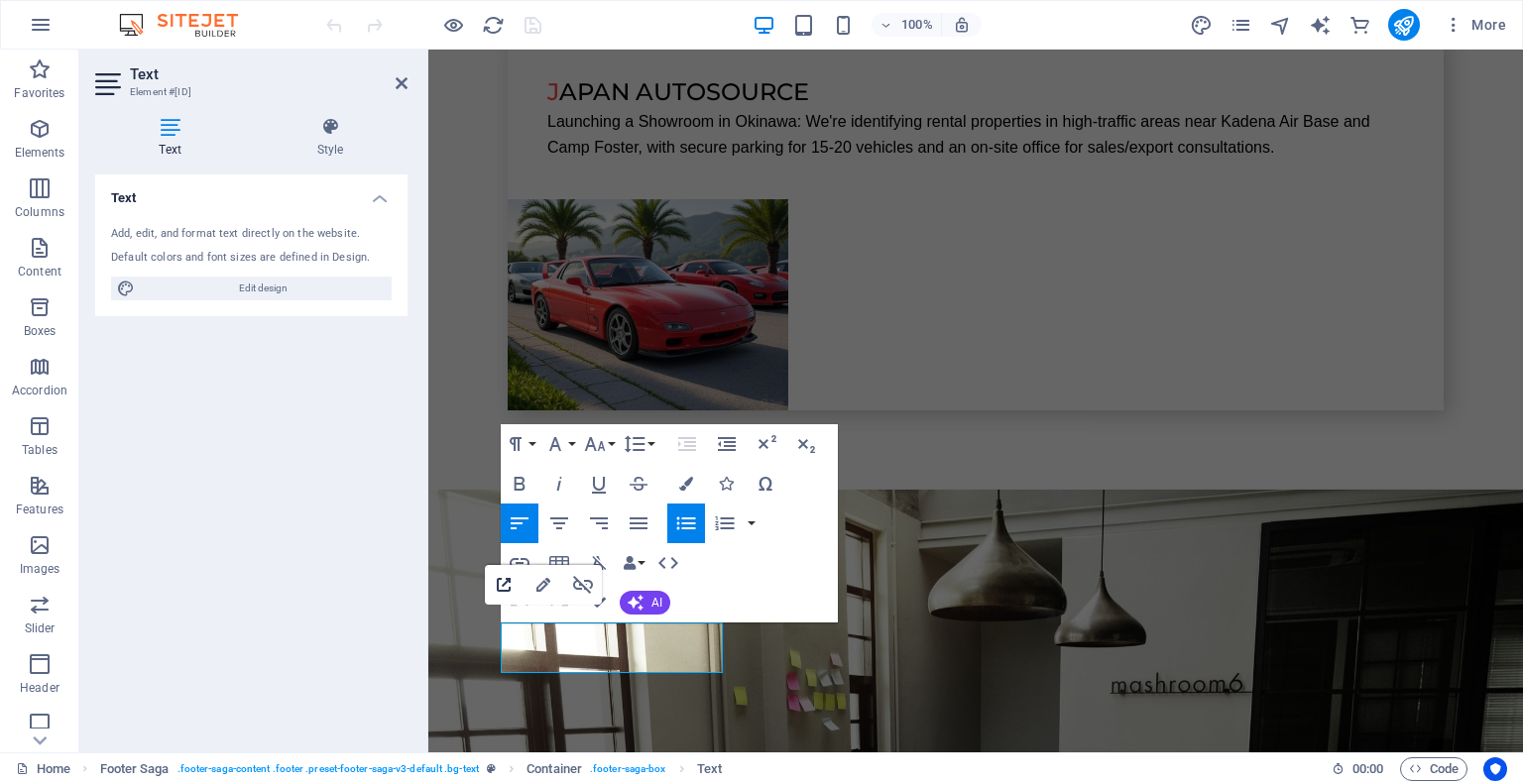 click 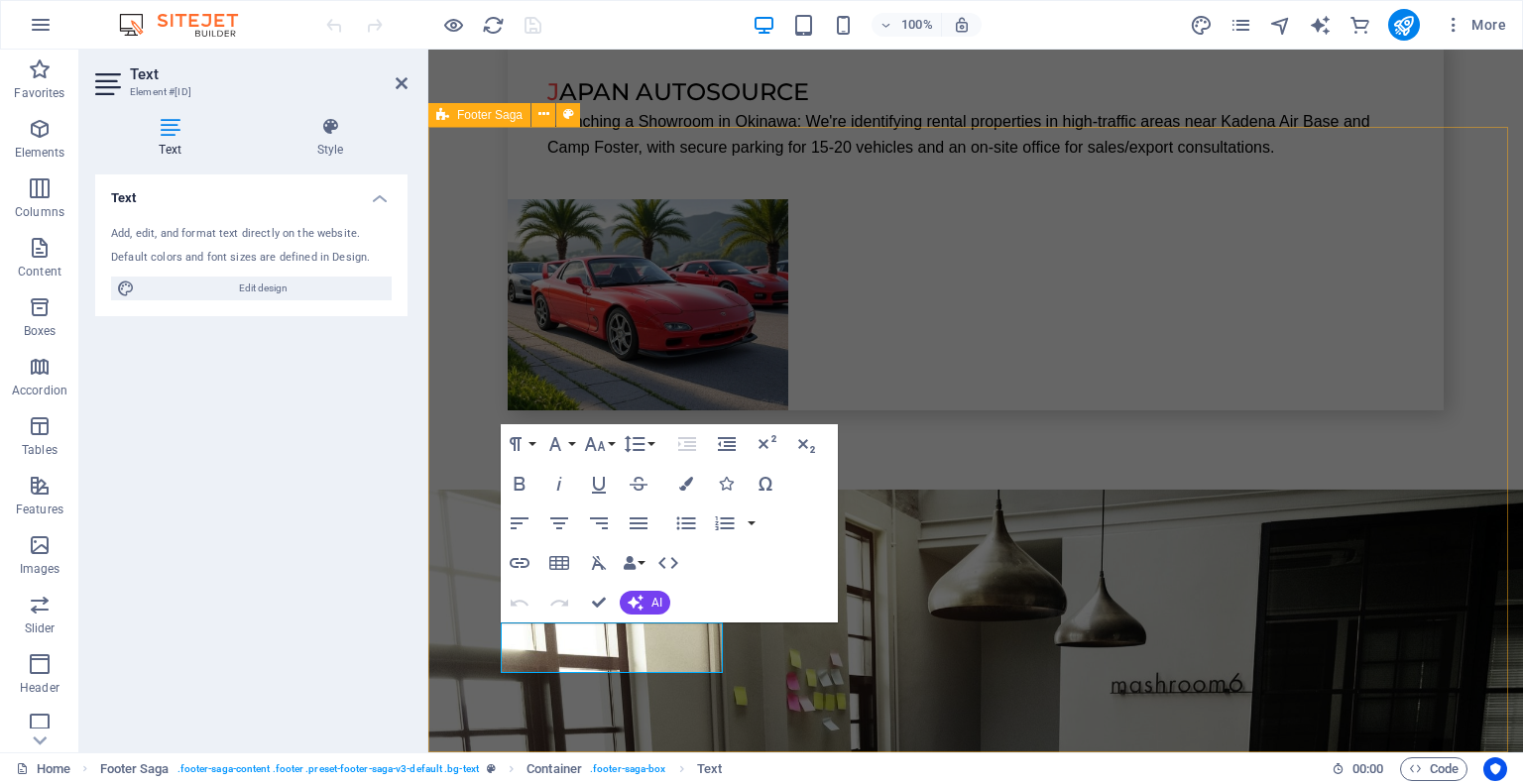 drag, startPoint x: 600, startPoint y: 640, endPoint x: 499, endPoint y: 634, distance: 101.178061 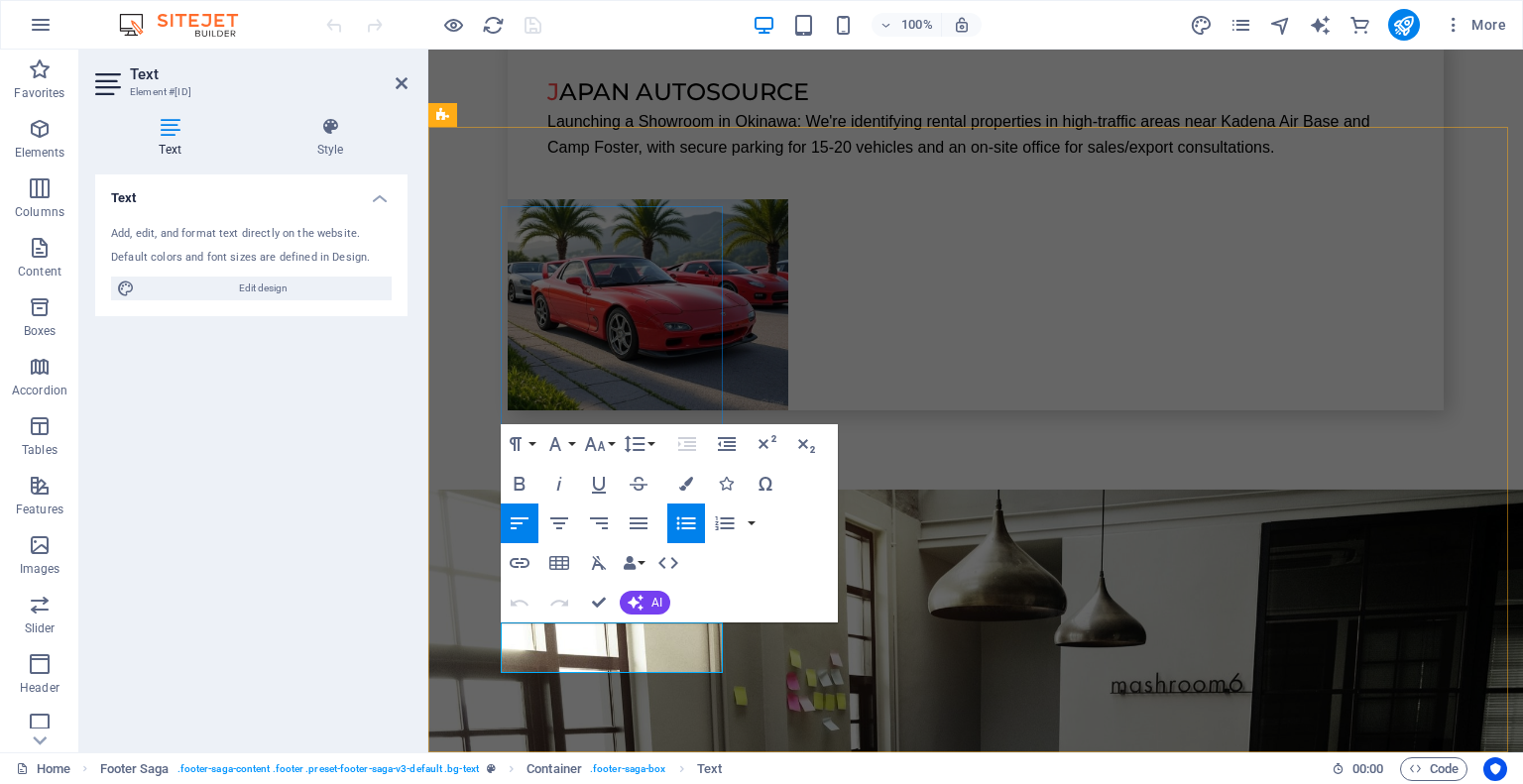 click on "Legal Notice" at bounding box center (486, 5797) 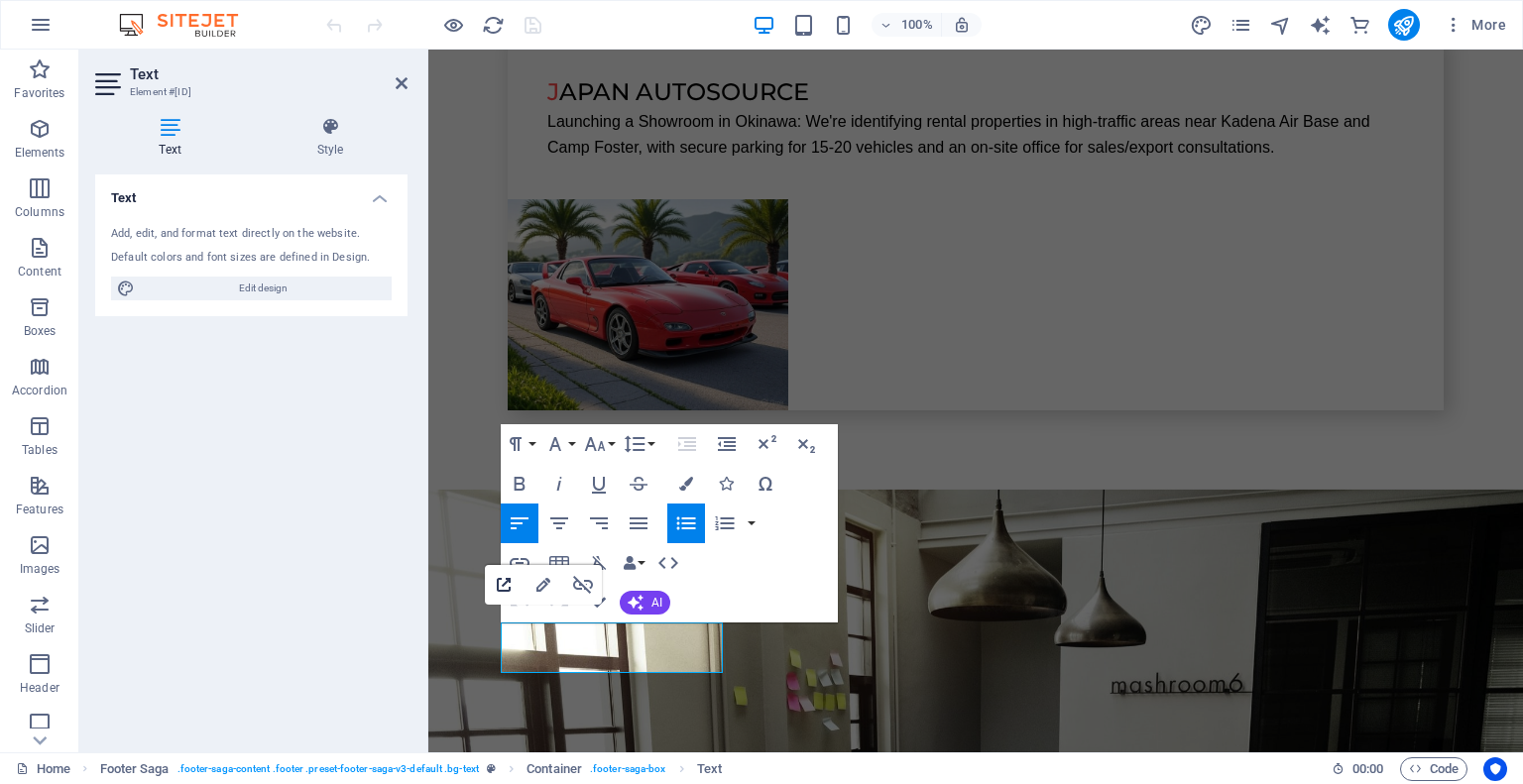 click 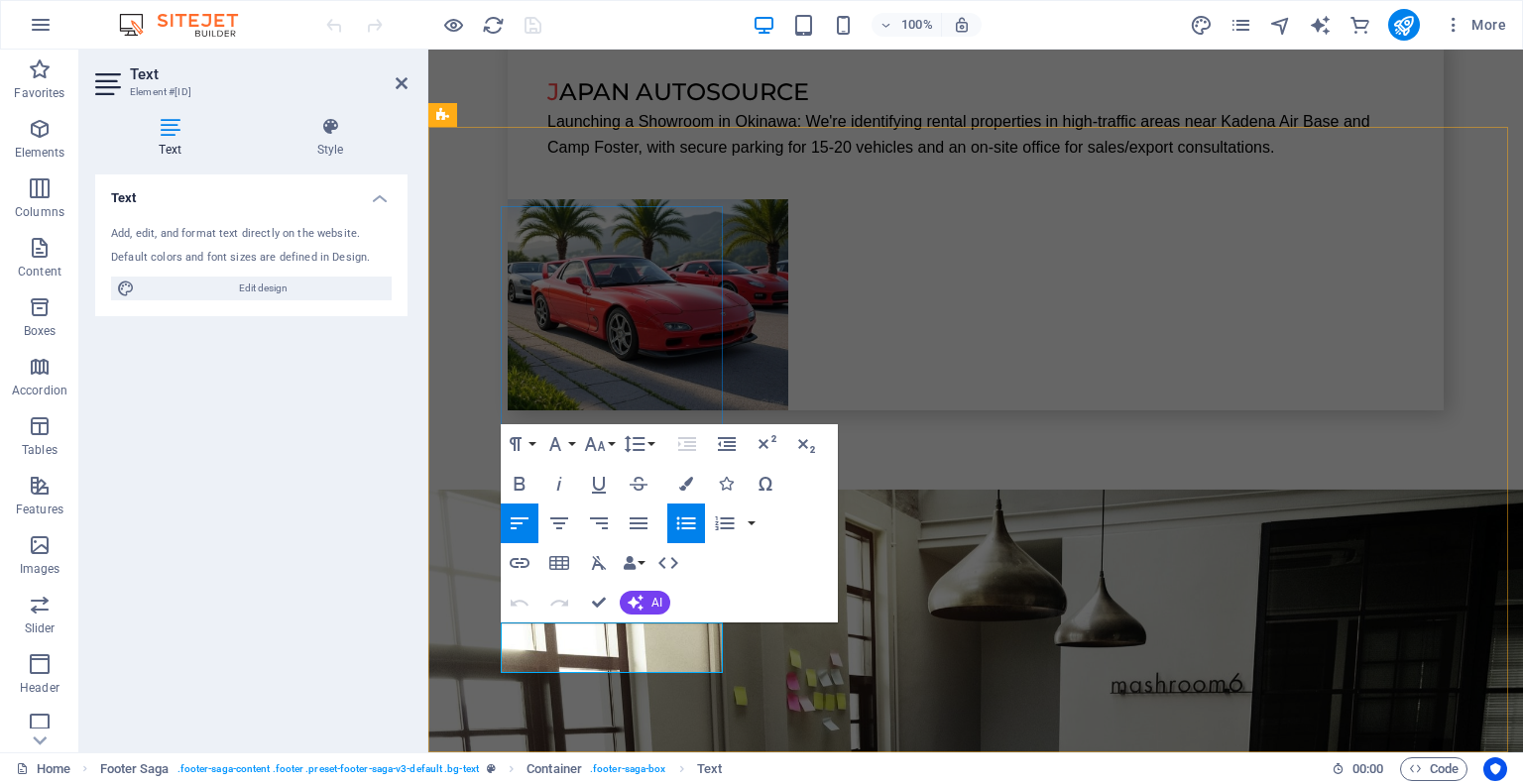 click on "Legal Notice" at bounding box center (486, 5797) 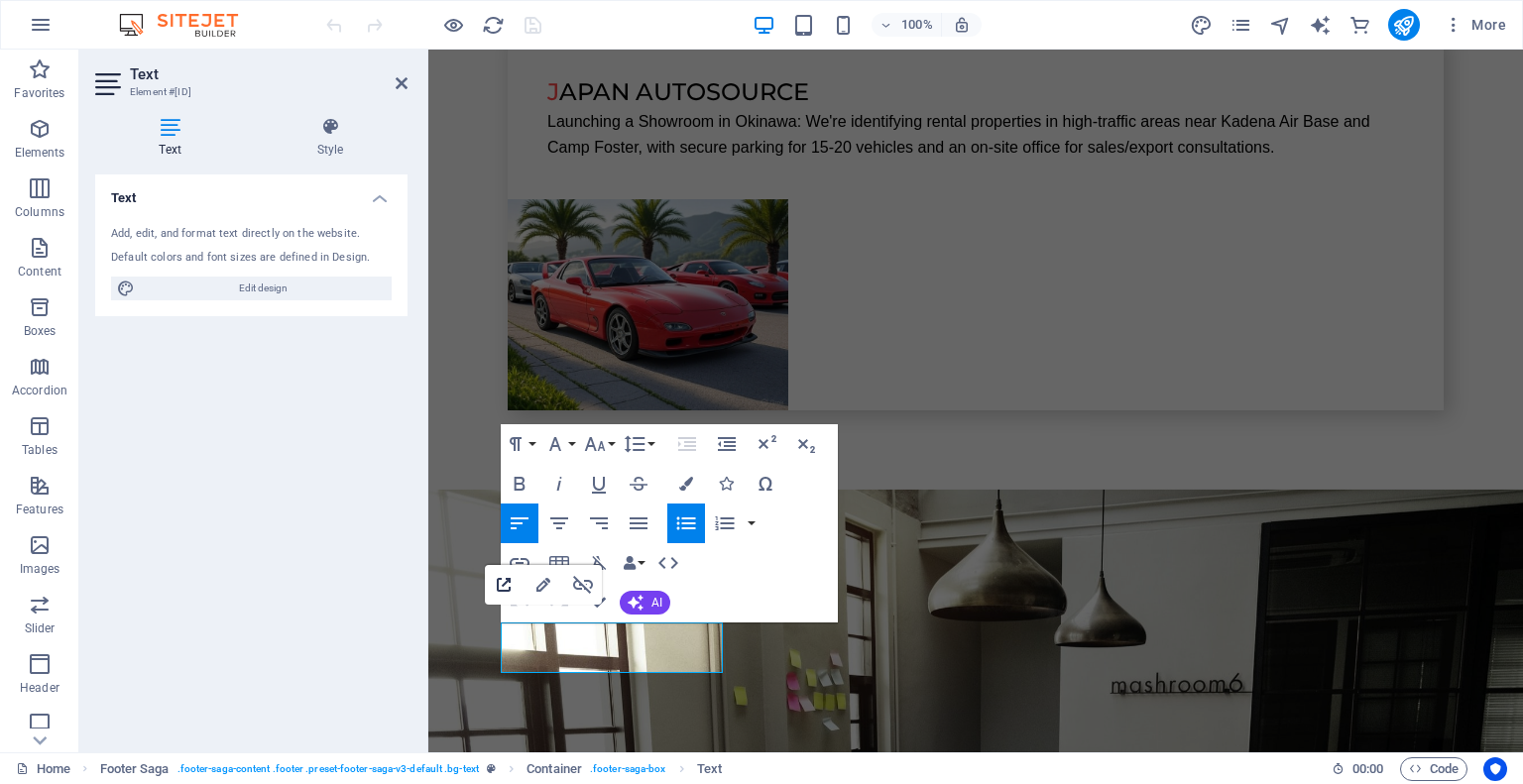 click 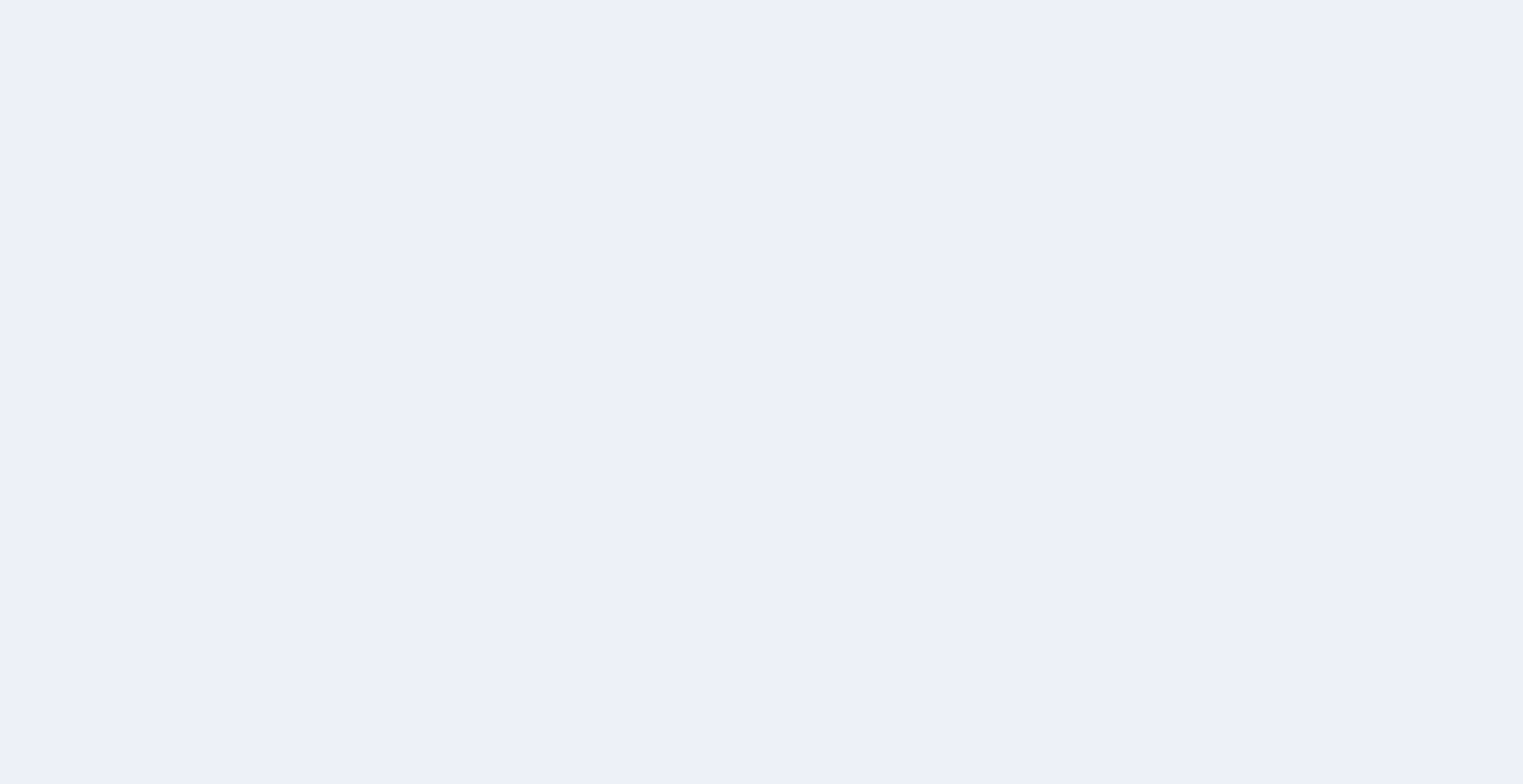 scroll, scrollTop: 0, scrollLeft: 0, axis: both 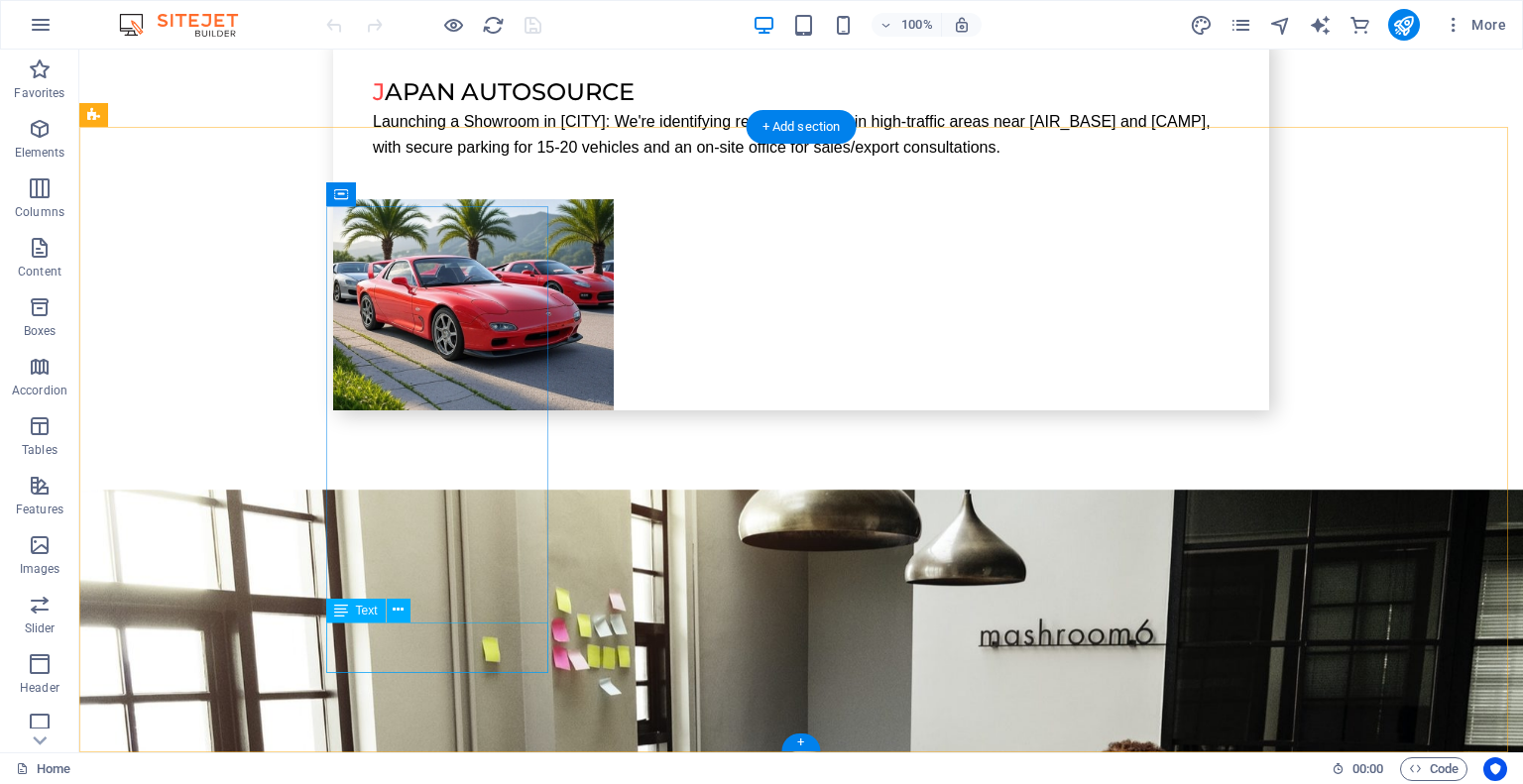click on "Legal Notice Privacy Policy" at bounding box center [206, 6202] 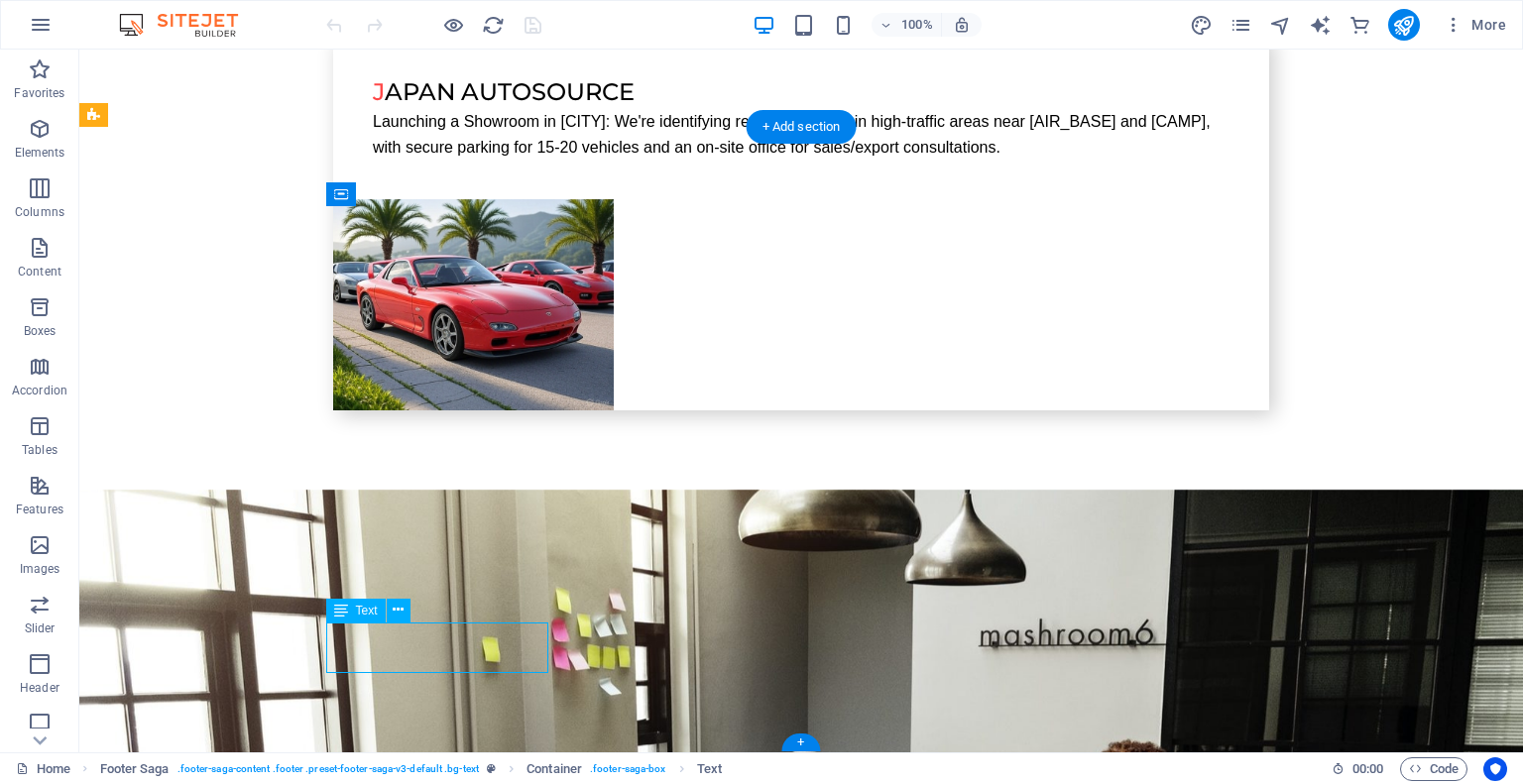 click on "Legal Notice Privacy Policy" at bounding box center [206, 6202] 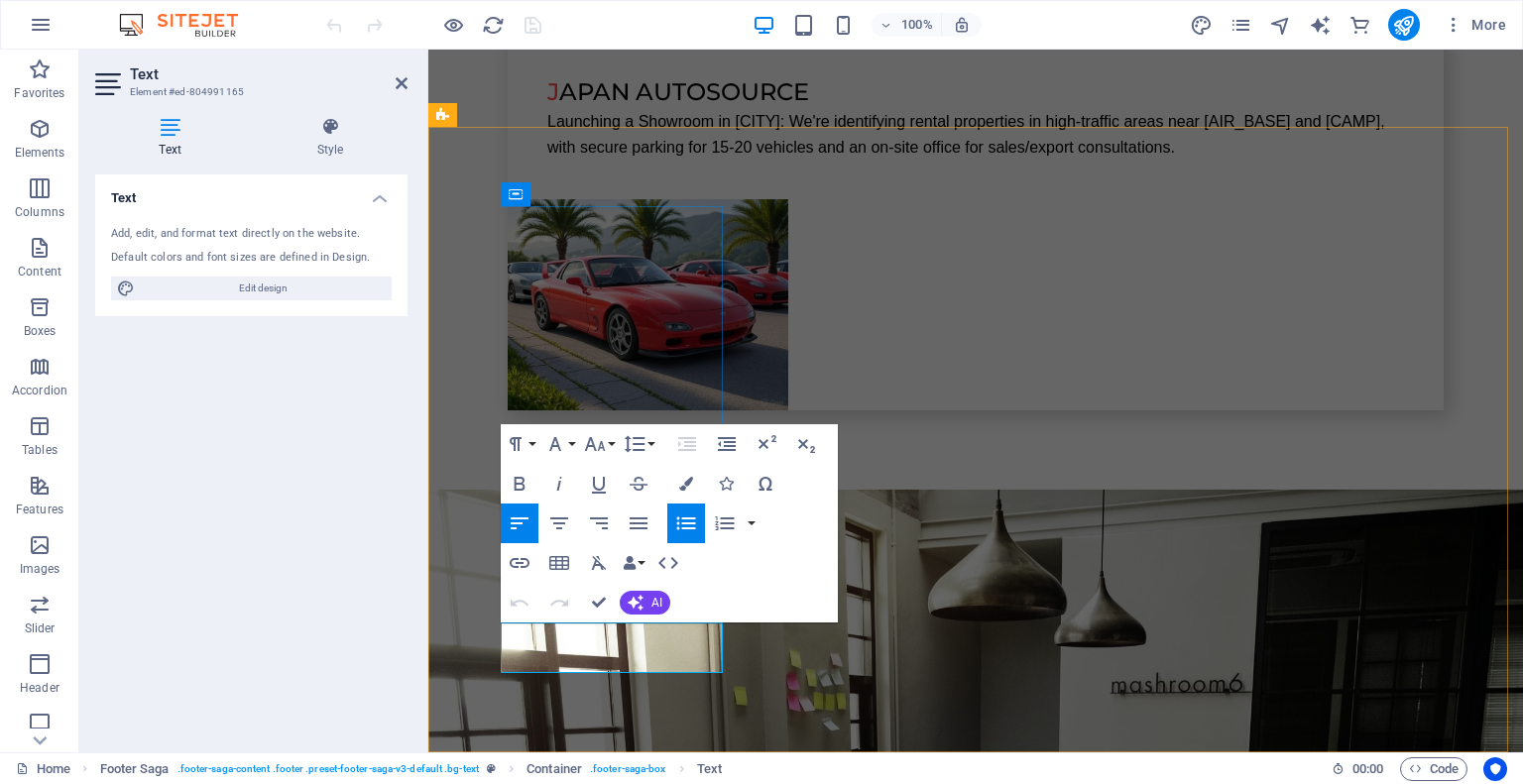 drag, startPoint x: 590, startPoint y: 637, endPoint x: 504, endPoint y: 636, distance: 86.005814 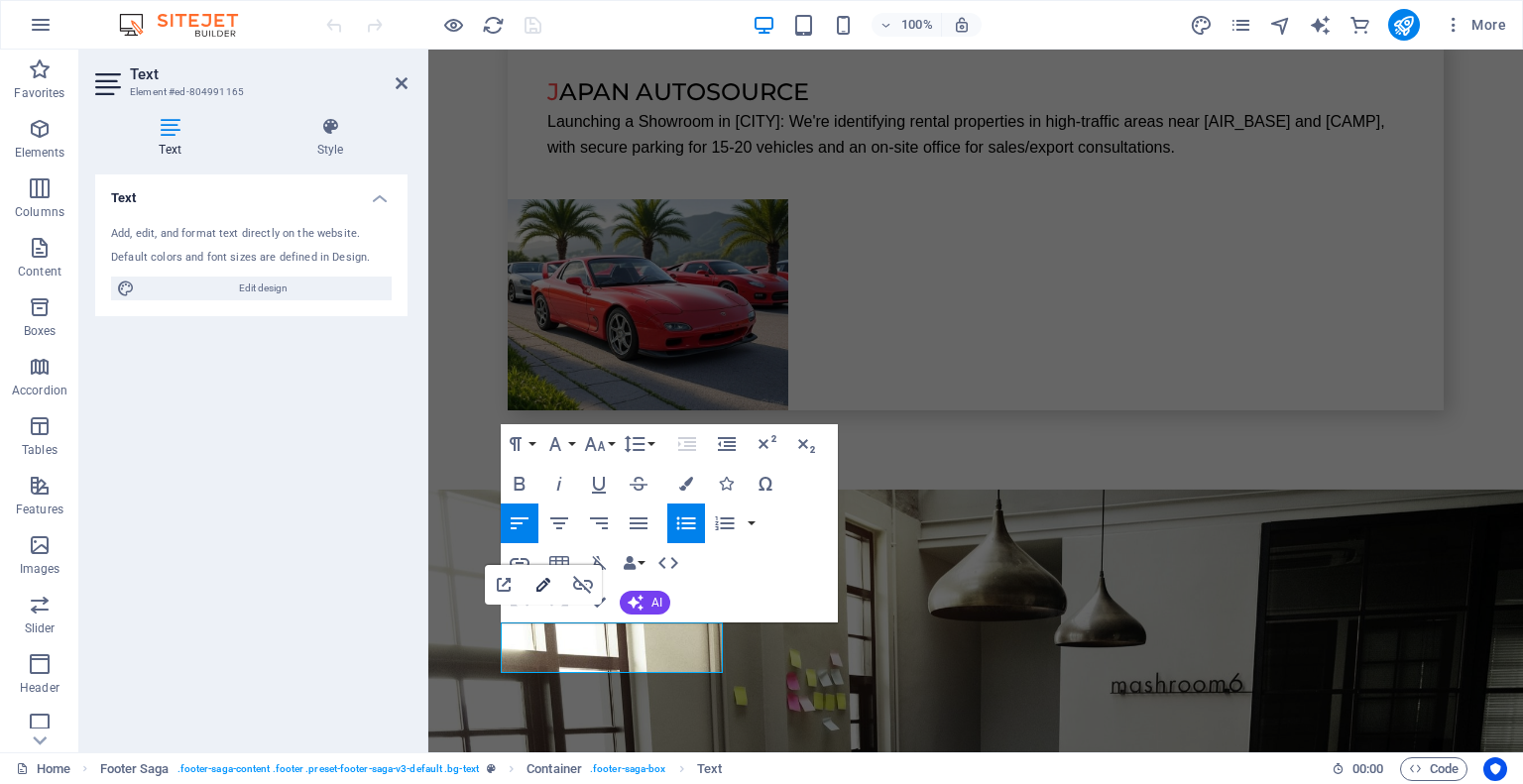 click 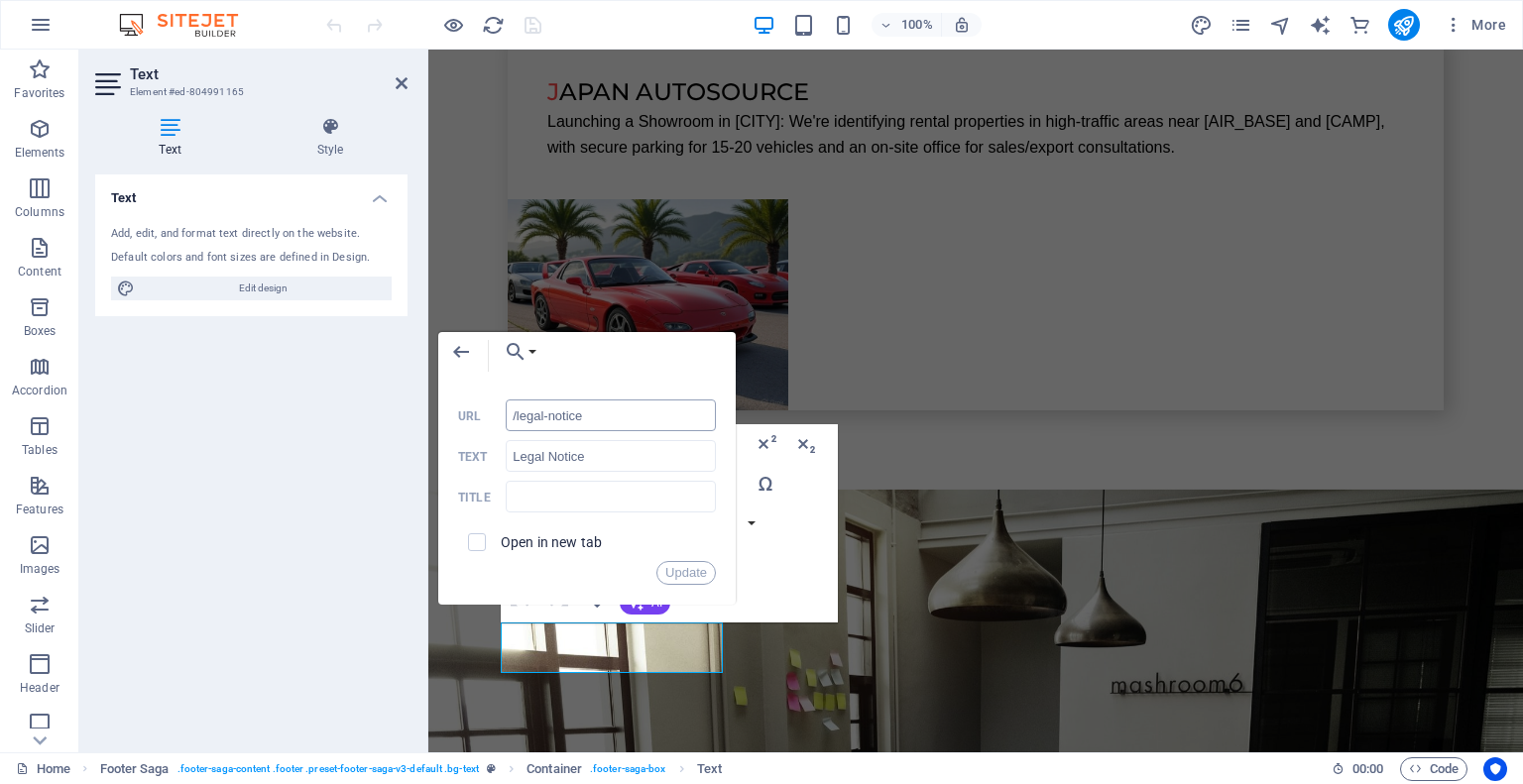 click on "/legal-notice" at bounding box center (611, 415) 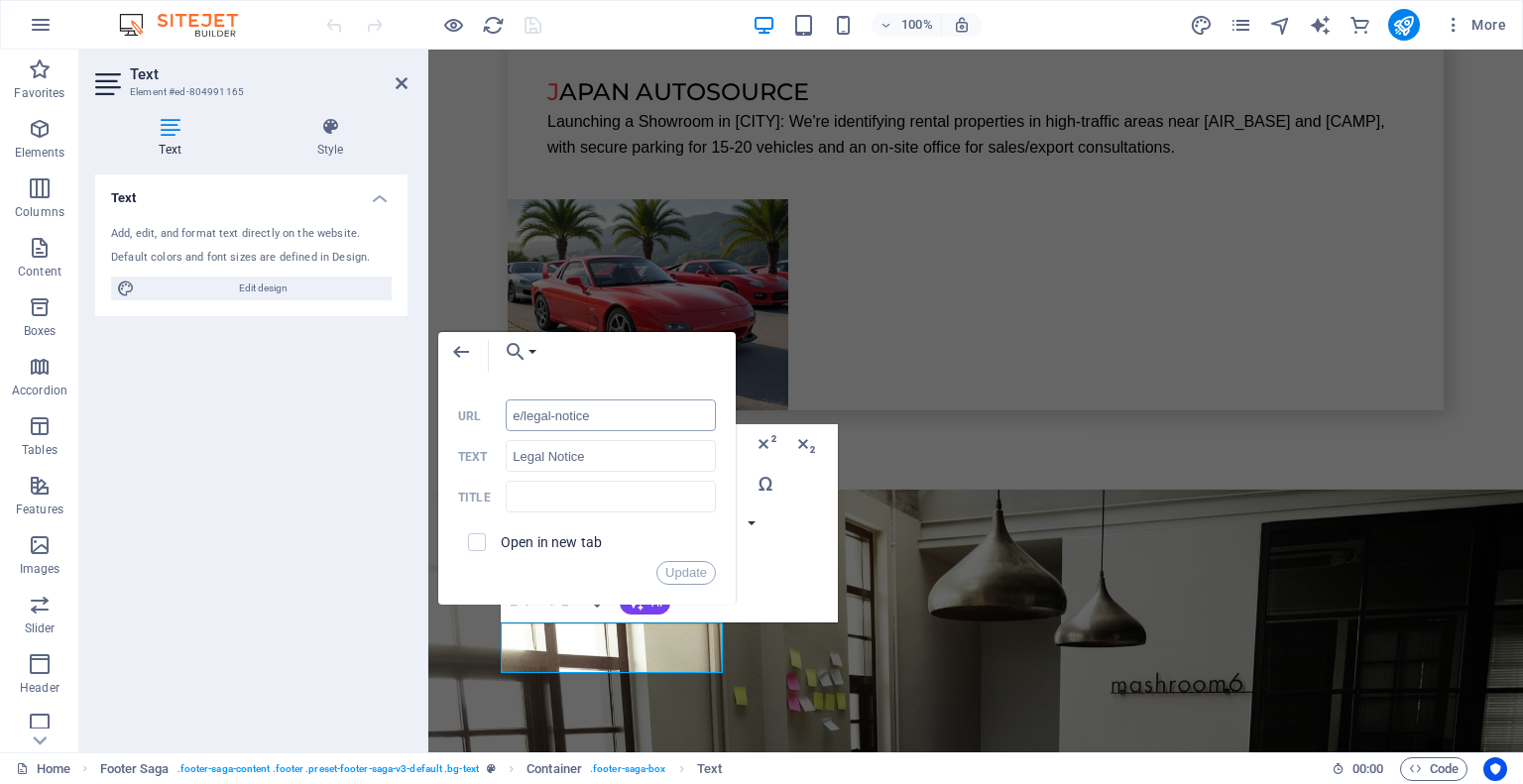 type on "en/legal-notice" 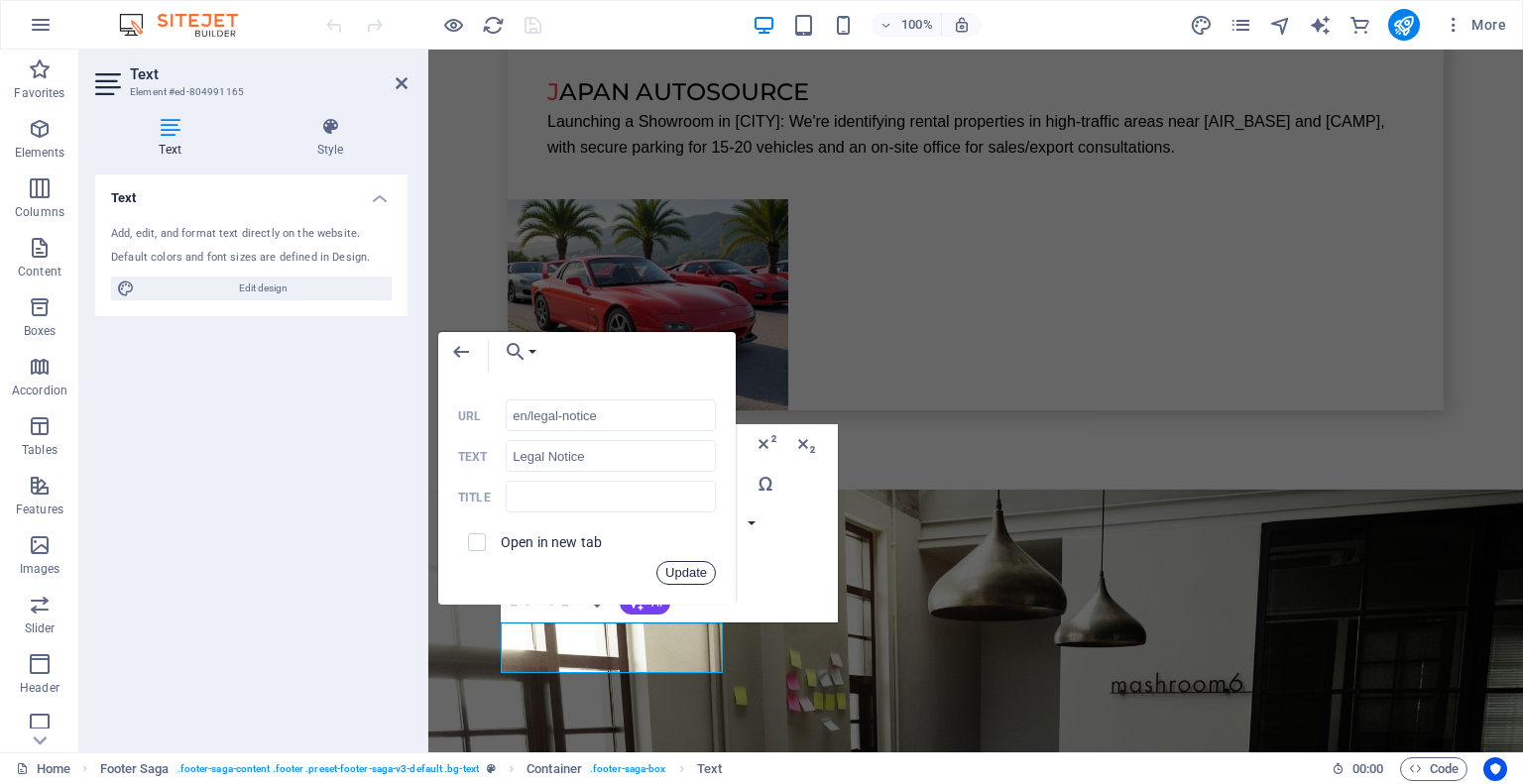 click on "Update" at bounding box center [686, 573] 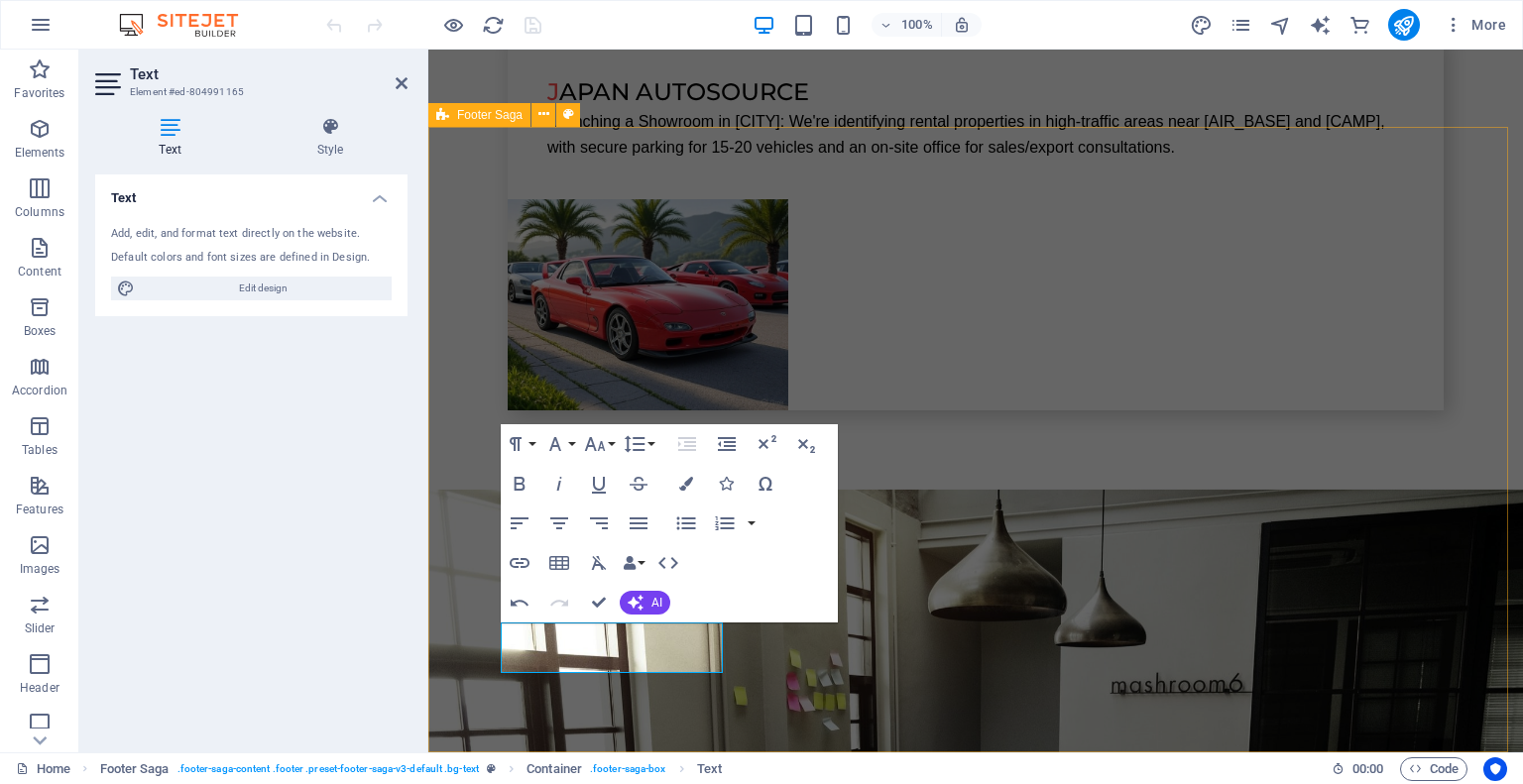 click on "[NUMBER]-[POSTAL_CODE] [STREET], [WARD], [CITY], [COUNTRY] [POSTAL_CODE] Tel: [PHONE] Legal Notice Privacy Policy Navigation Home About us Services Projects Team Contact Social Media Facebook Twitter Instagram" at bounding box center (976, 5265) 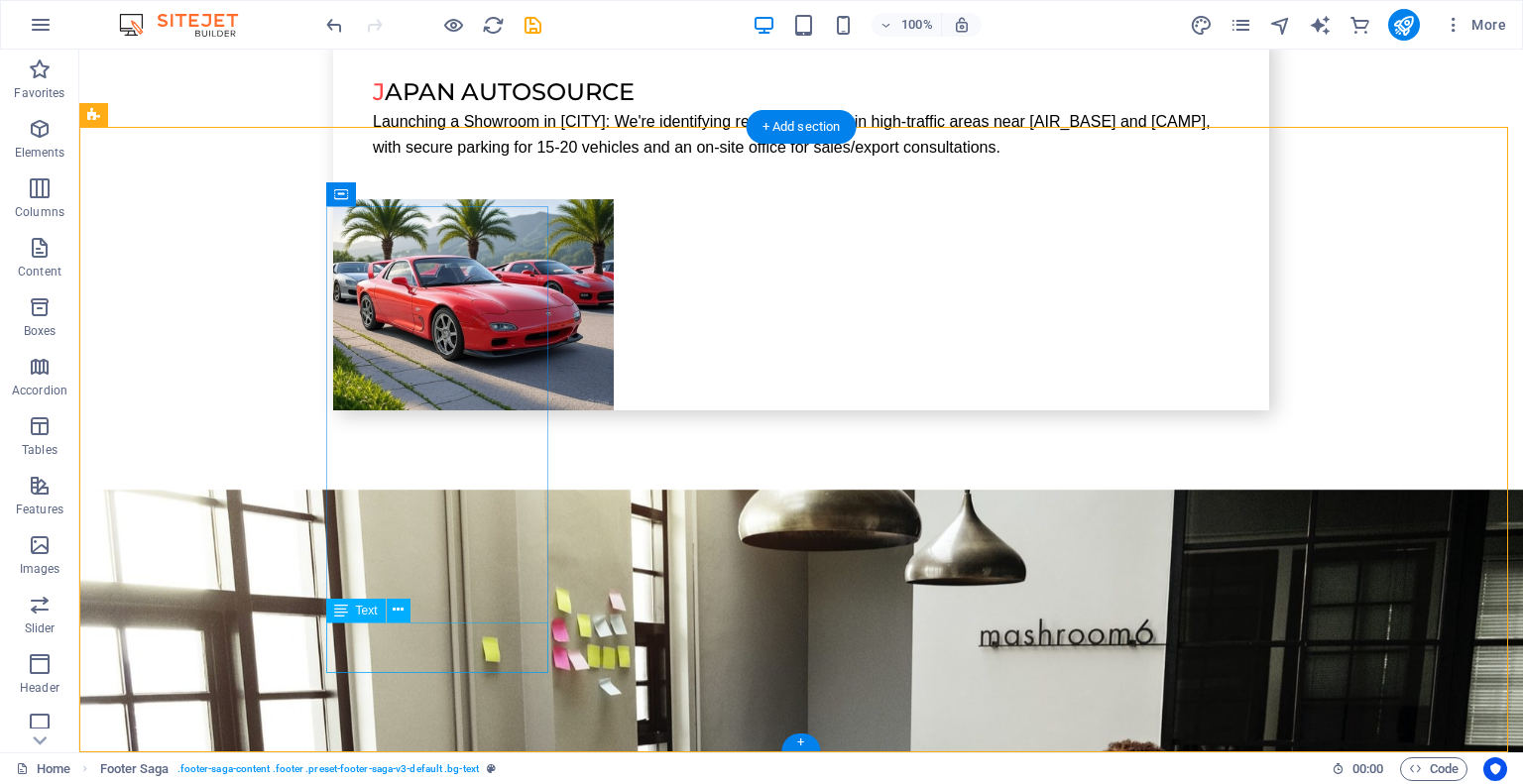 click on "Legal Notice Privacy Policy" at bounding box center (206, 6202) 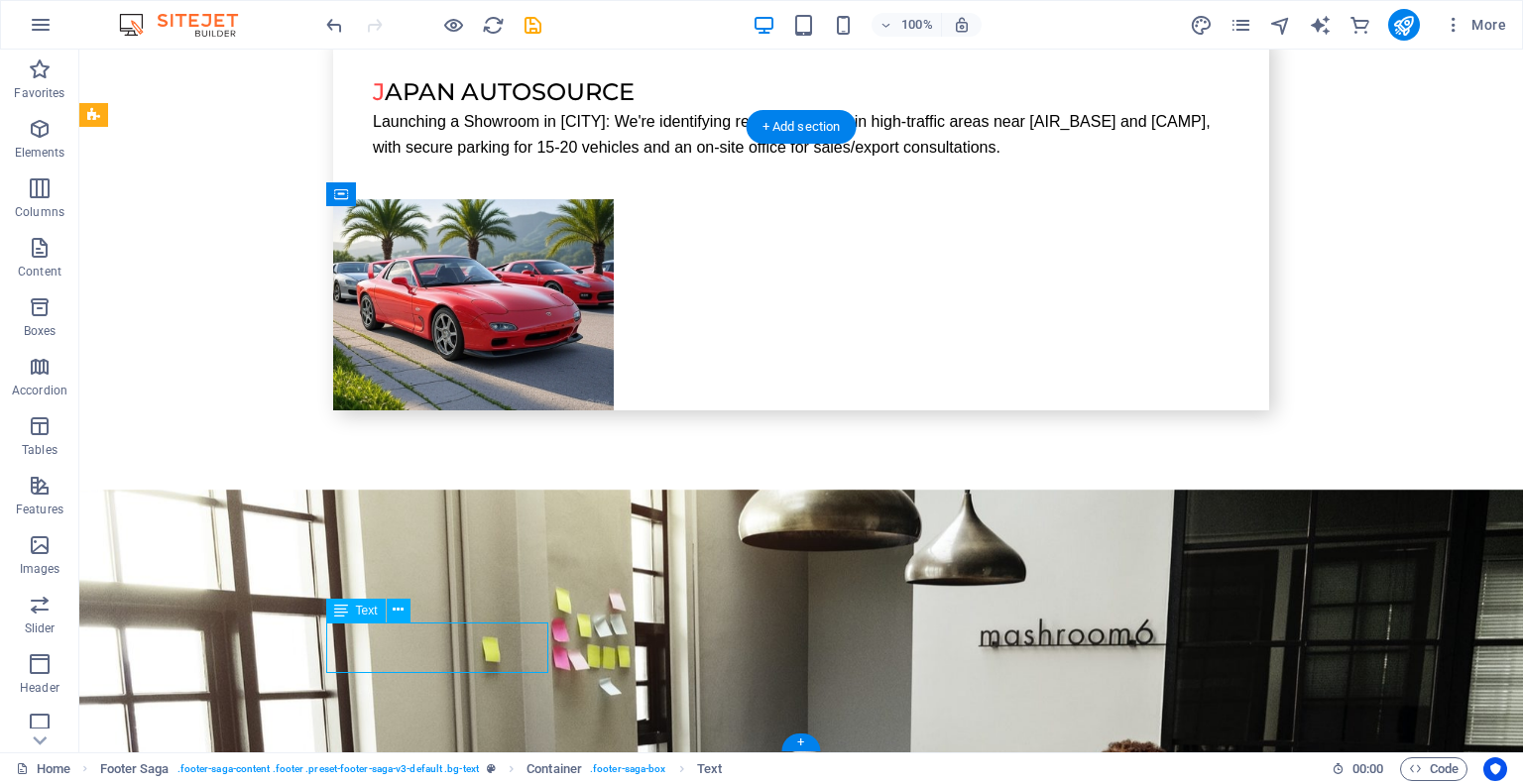 click on "Legal Notice Privacy Policy" at bounding box center [206, 6202] 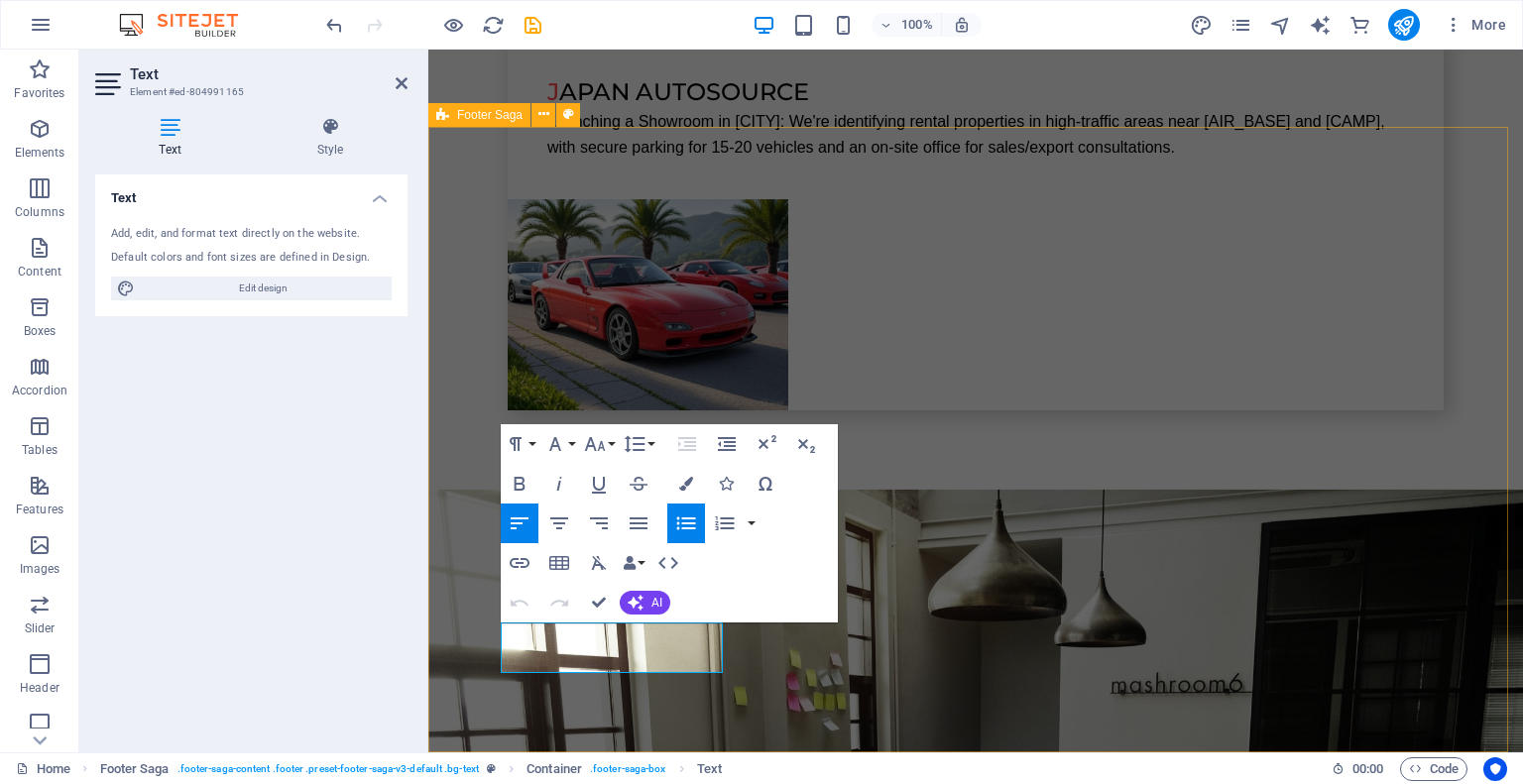 drag, startPoint x: 611, startPoint y: 663, endPoint x: 497, endPoint y: 661, distance: 114.01754 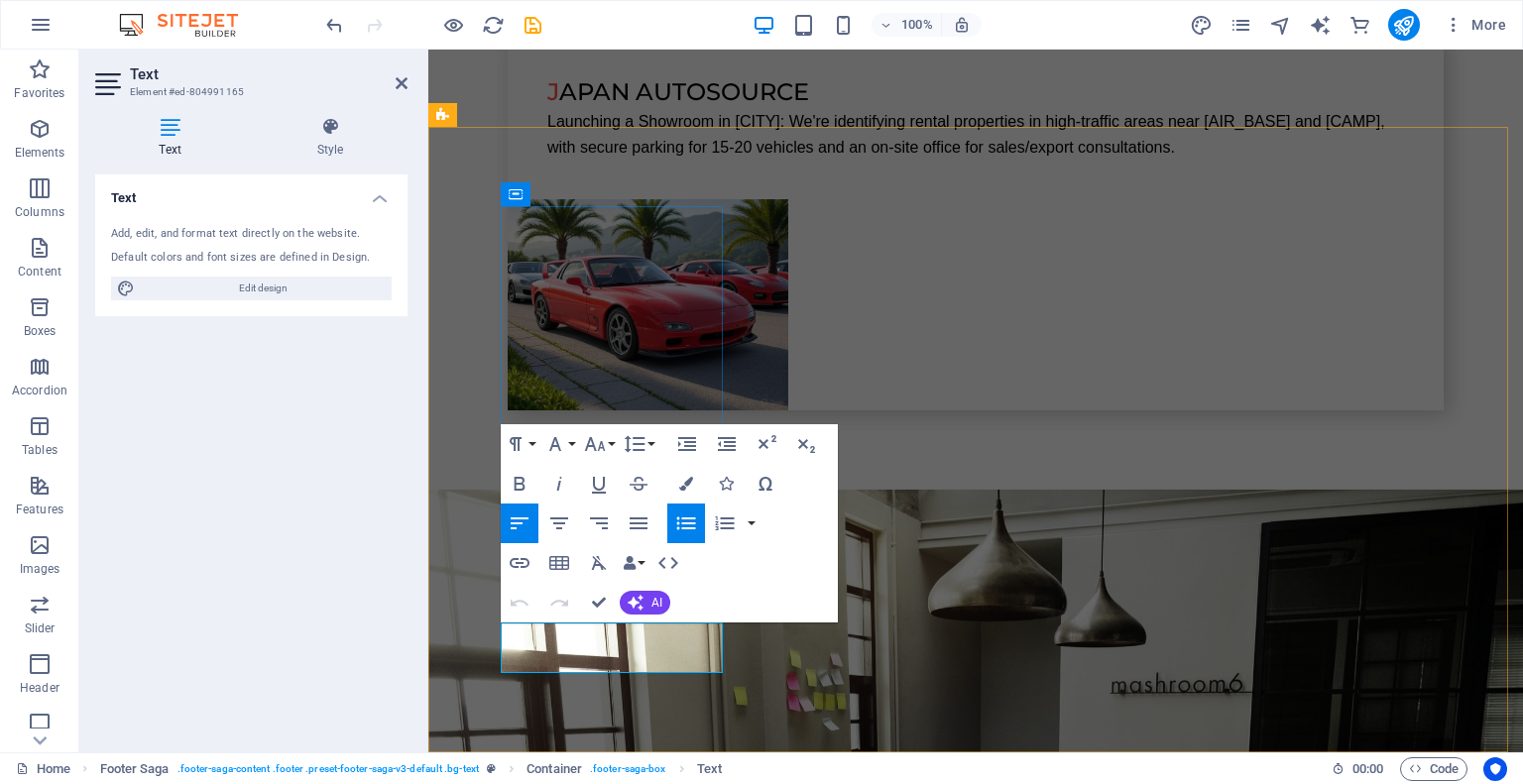 click on "Privacy Policy" at bounding box center (555, 5798) 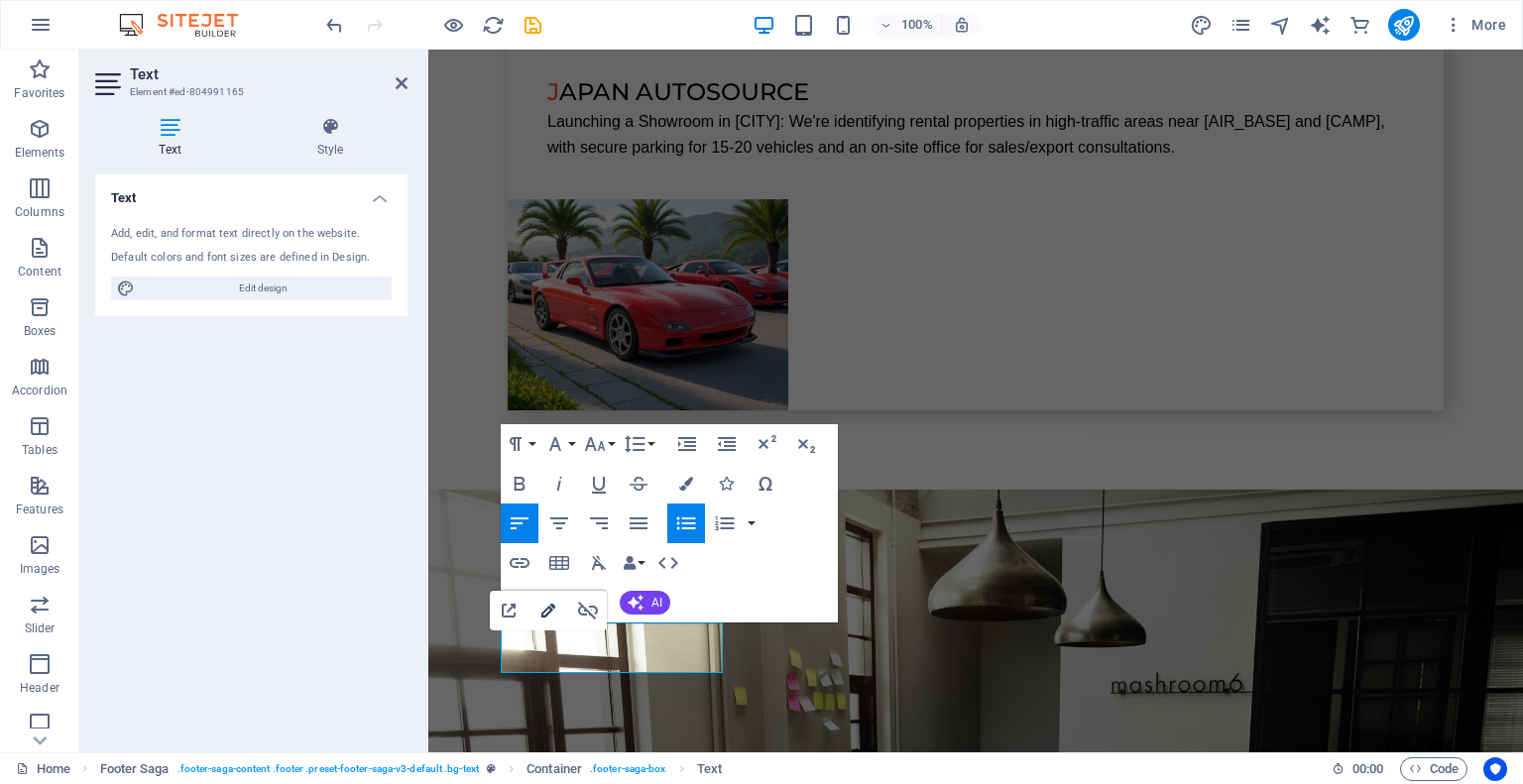 click 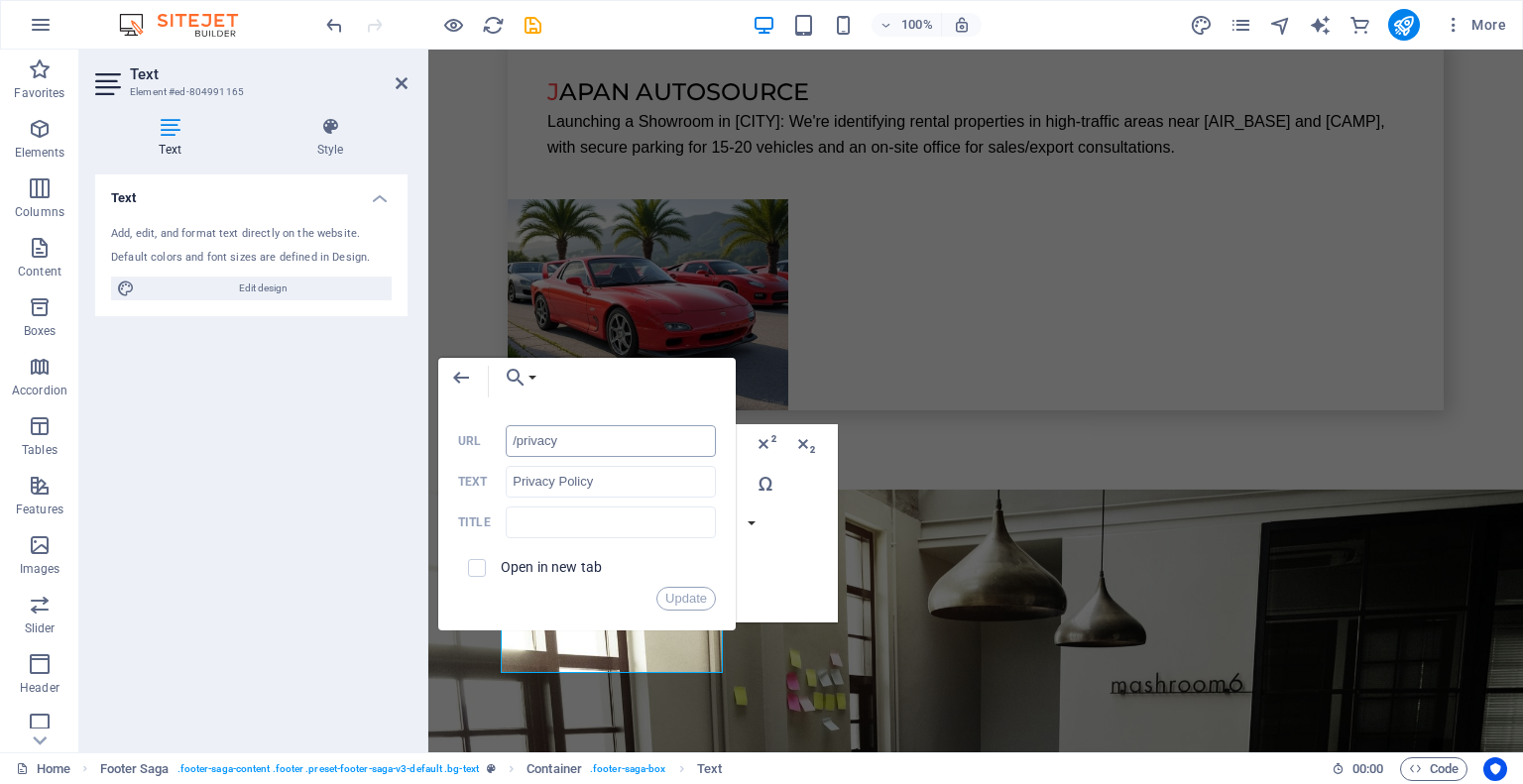 click on "/privacy" at bounding box center (611, 441) 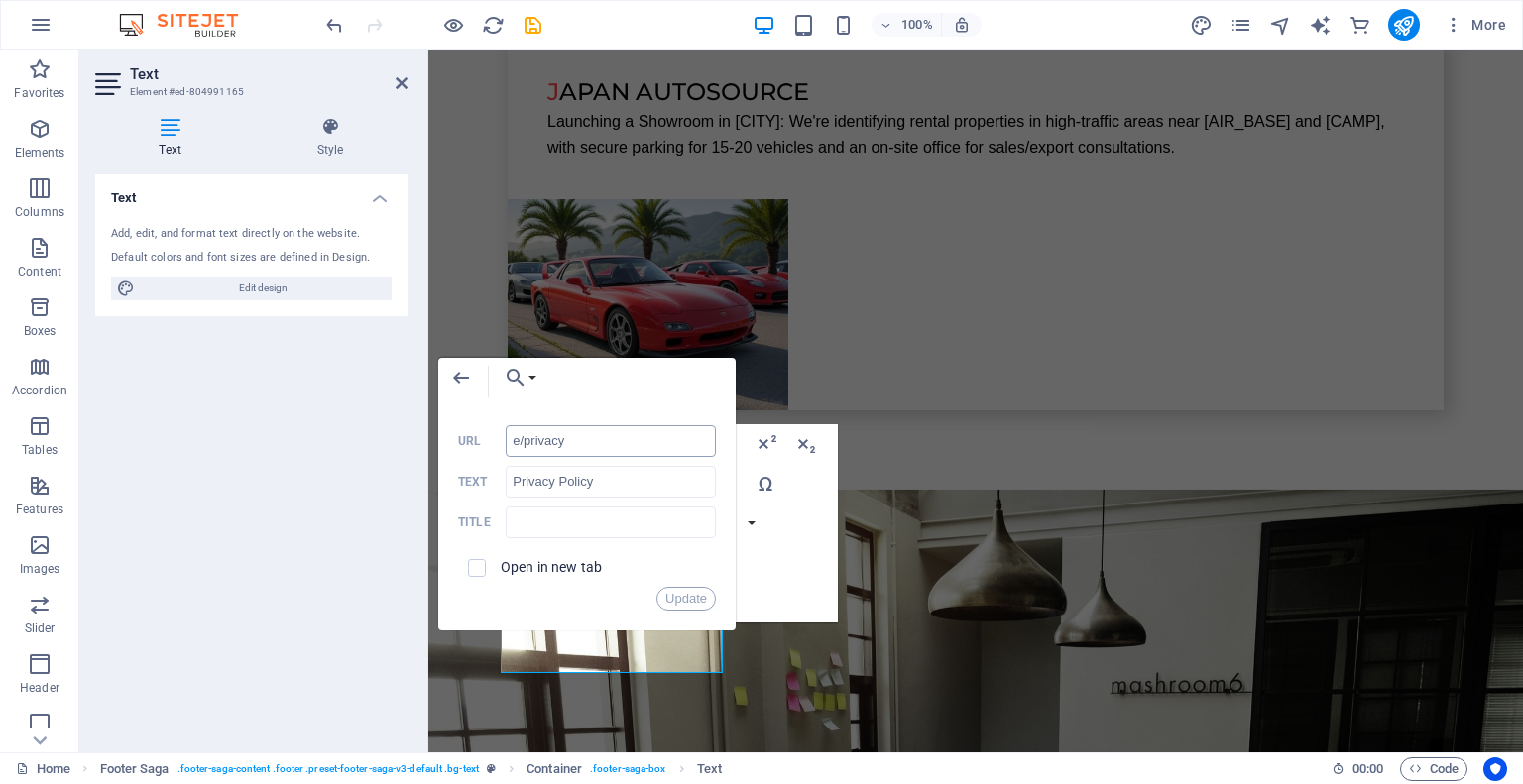 type on "en/privacy" 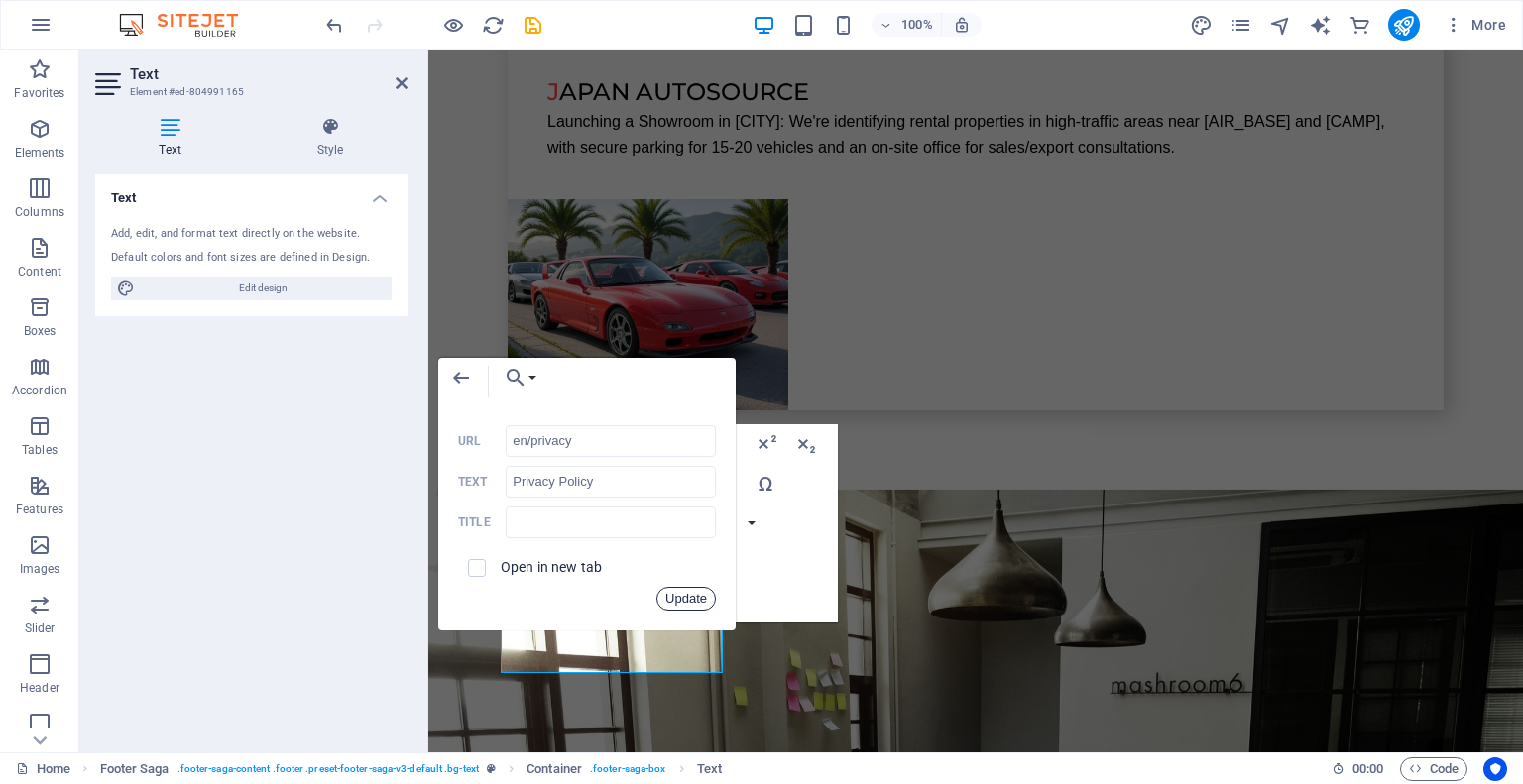 click on "Update" at bounding box center (686, 599) 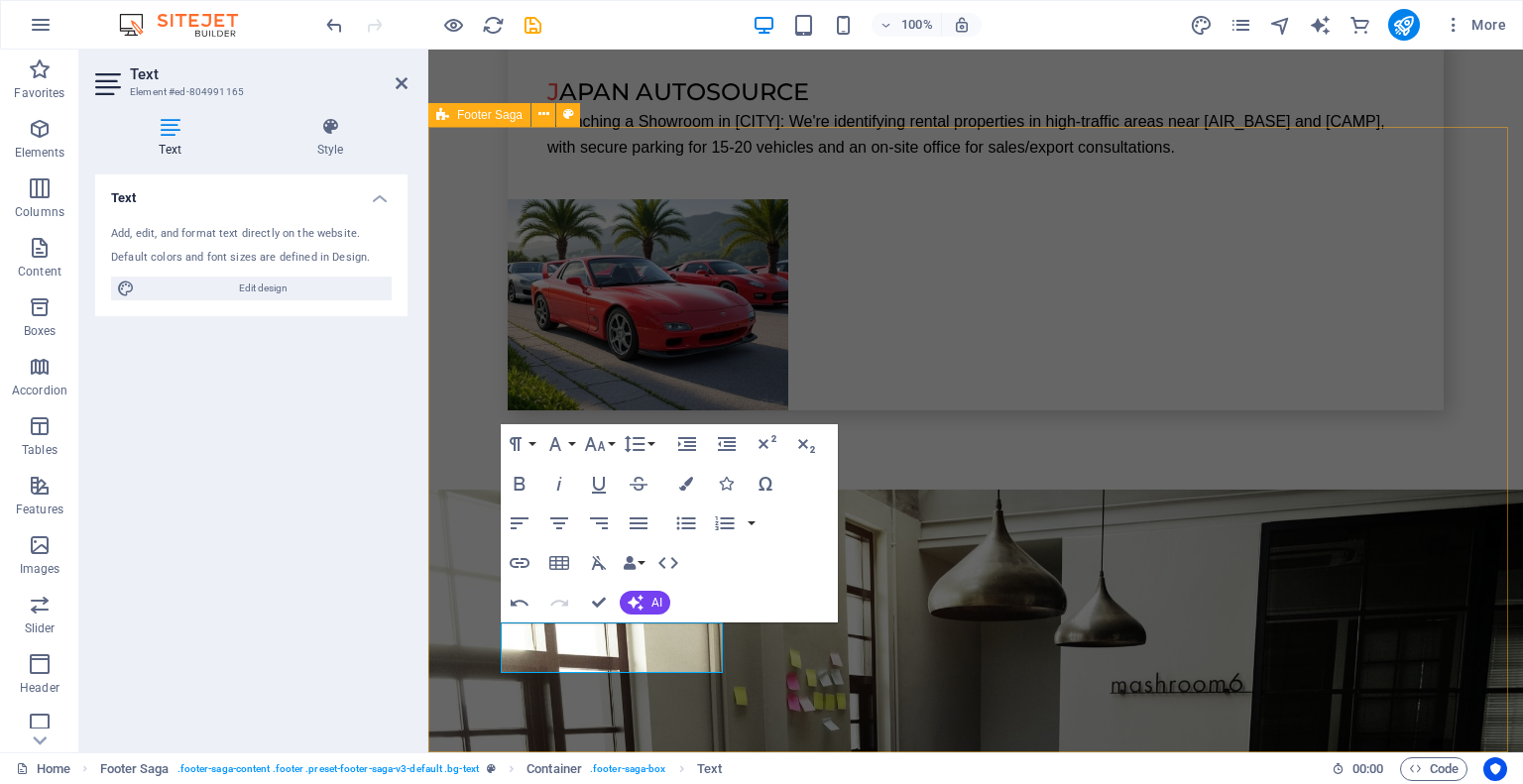 click on "[NUMBER]-[POSTAL_CODE] [STREET], [WARD], [CITY], [COUNTRY] [POSTAL_CODE] Tel: [PHONE] Legal Notice Privacy Policy Navigation Home About us Services Projects Team Contact Social Media Facebook Twitter Instagram" at bounding box center (976, 5265) 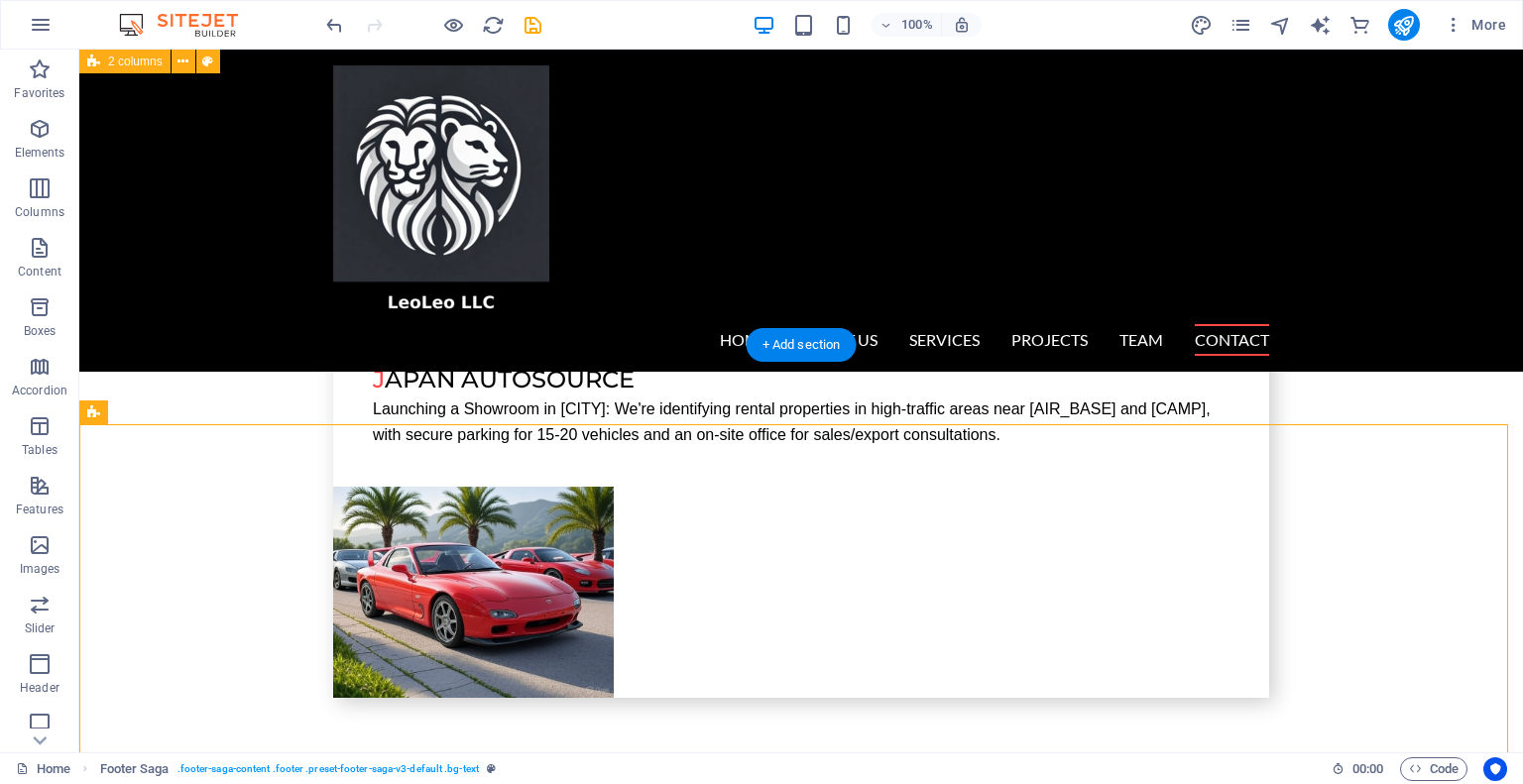 scroll, scrollTop: 4875, scrollLeft: 0, axis: vertical 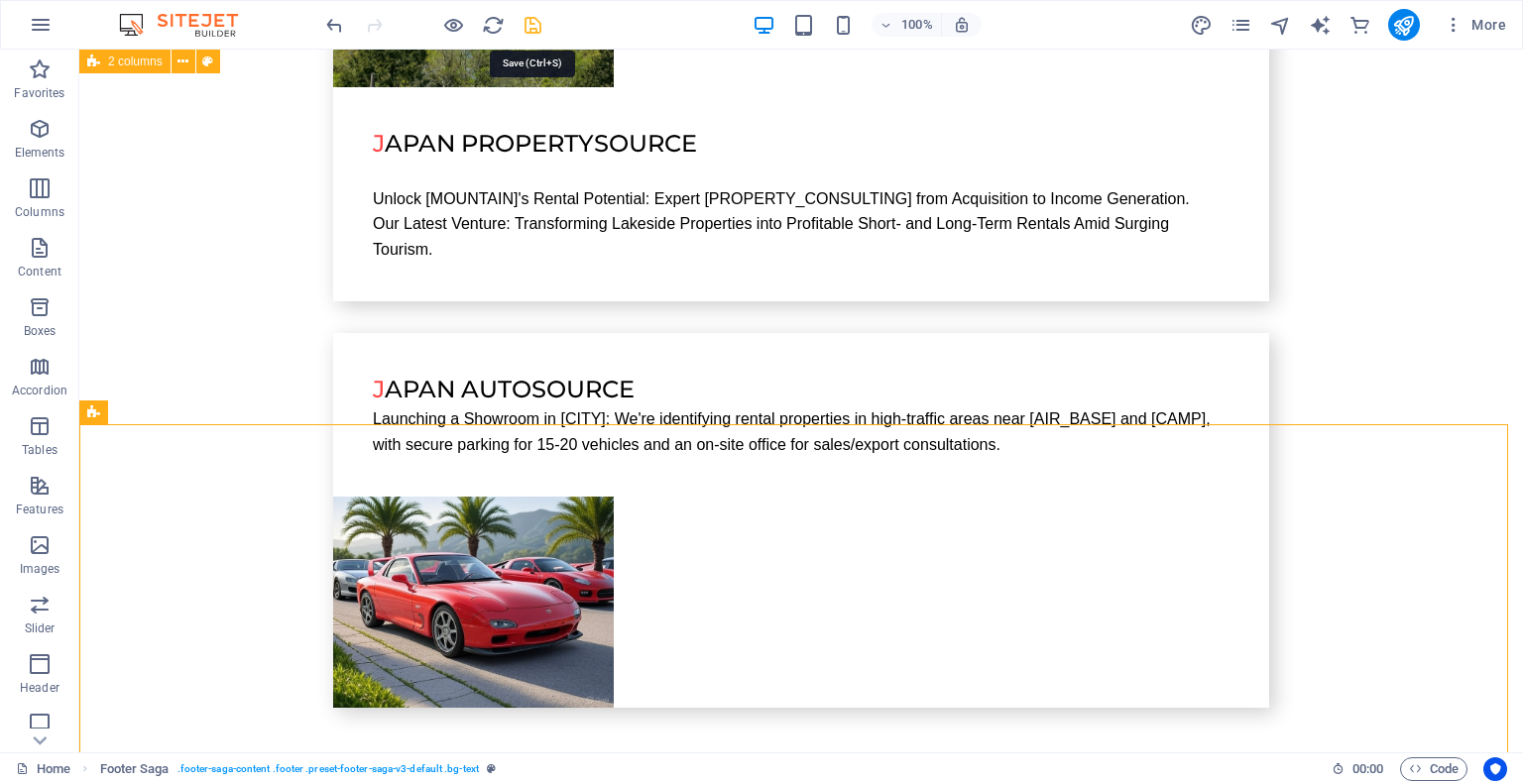 click at bounding box center (532, 25) 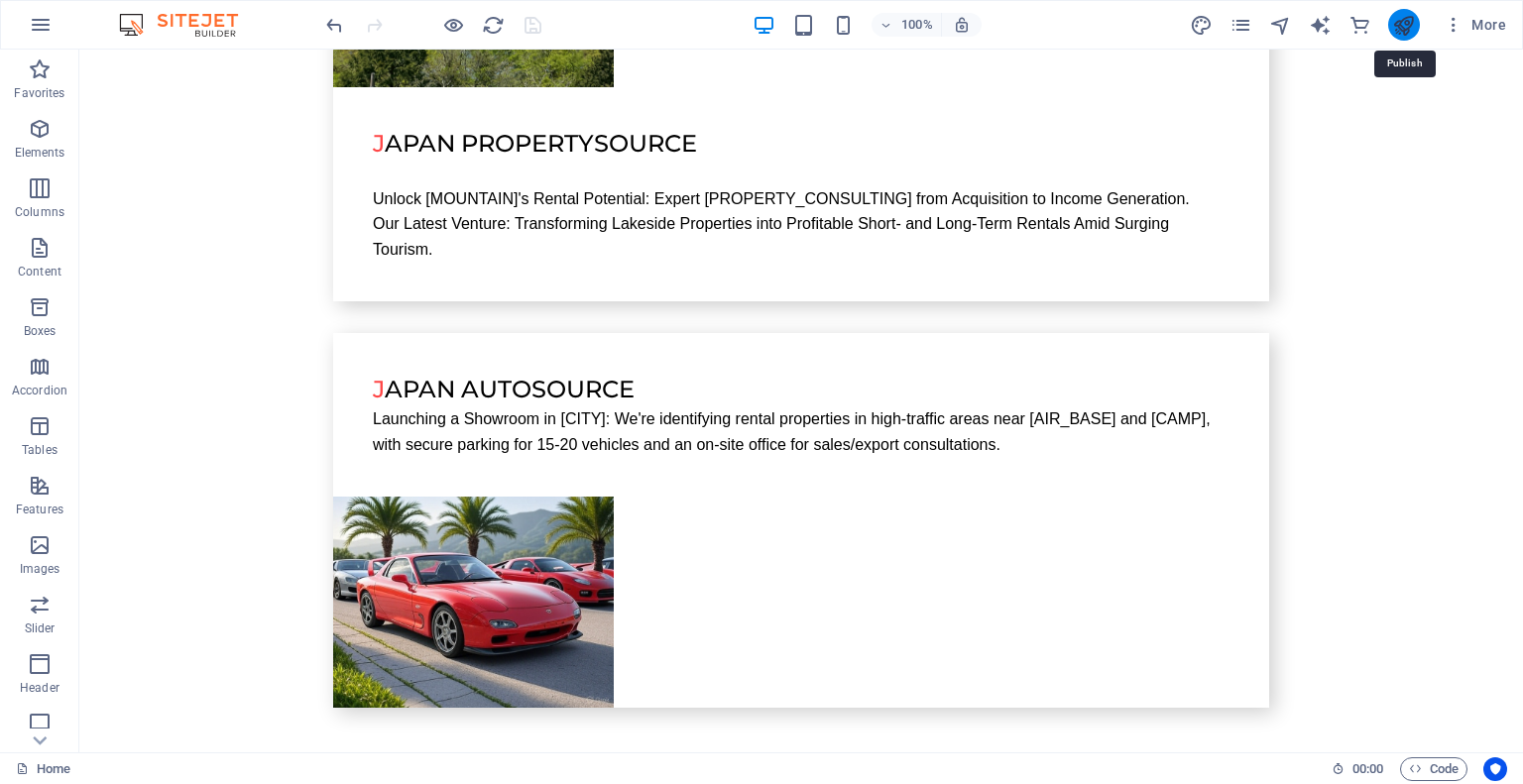 click at bounding box center [1403, 25] 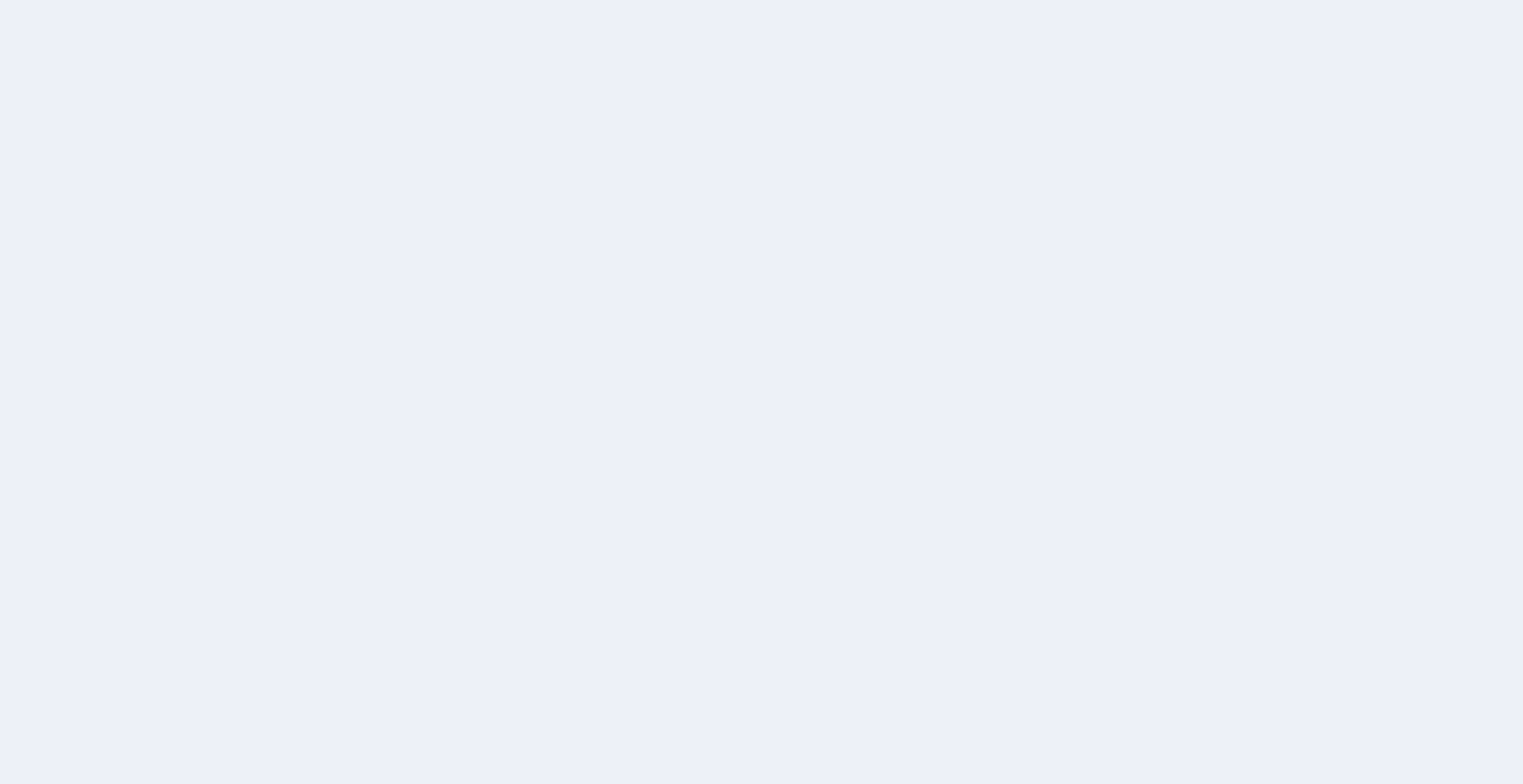scroll, scrollTop: 0, scrollLeft: 0, axis: both 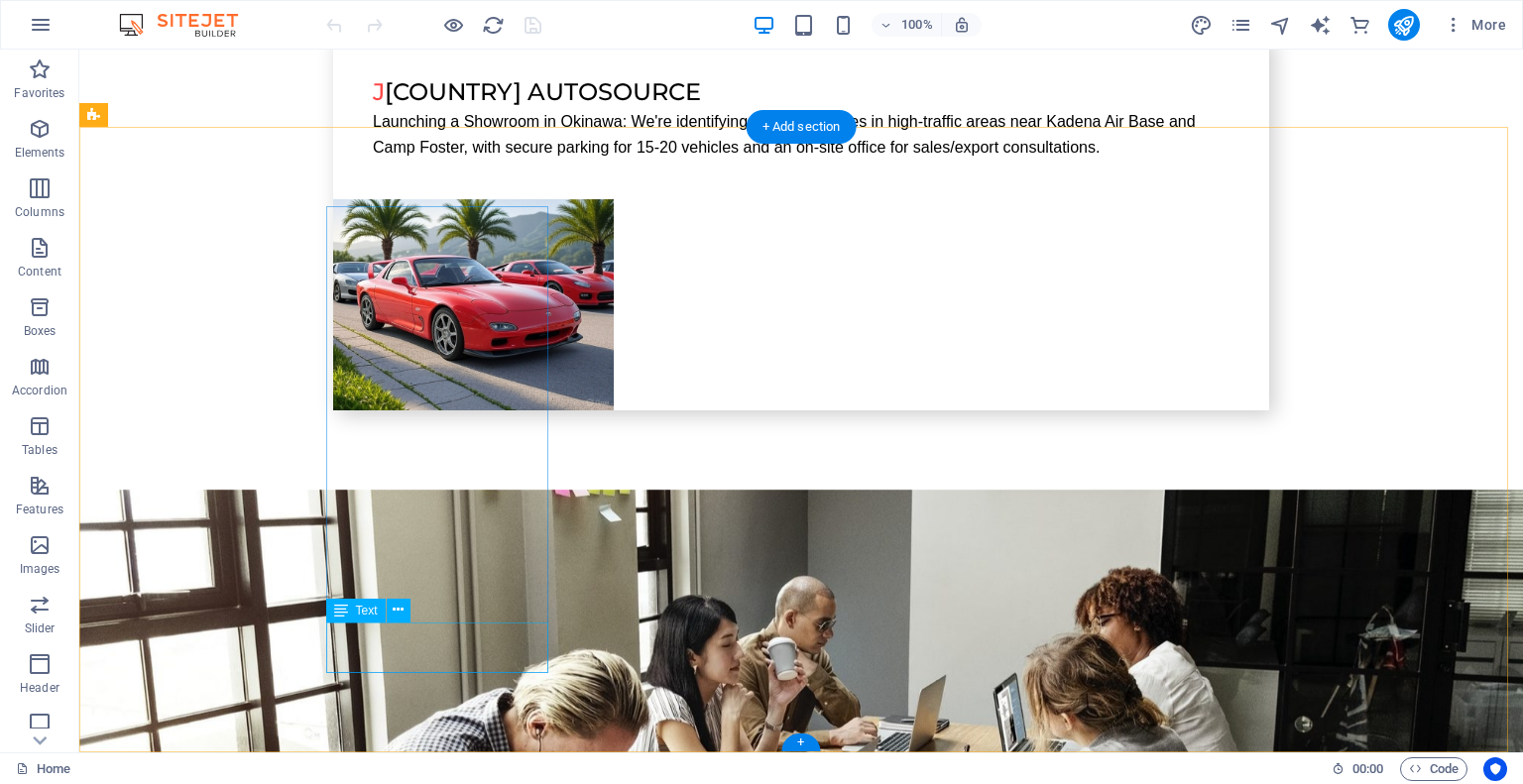 click on "Legal Notice Privacy Policy" at bounding box center [206, 6177] 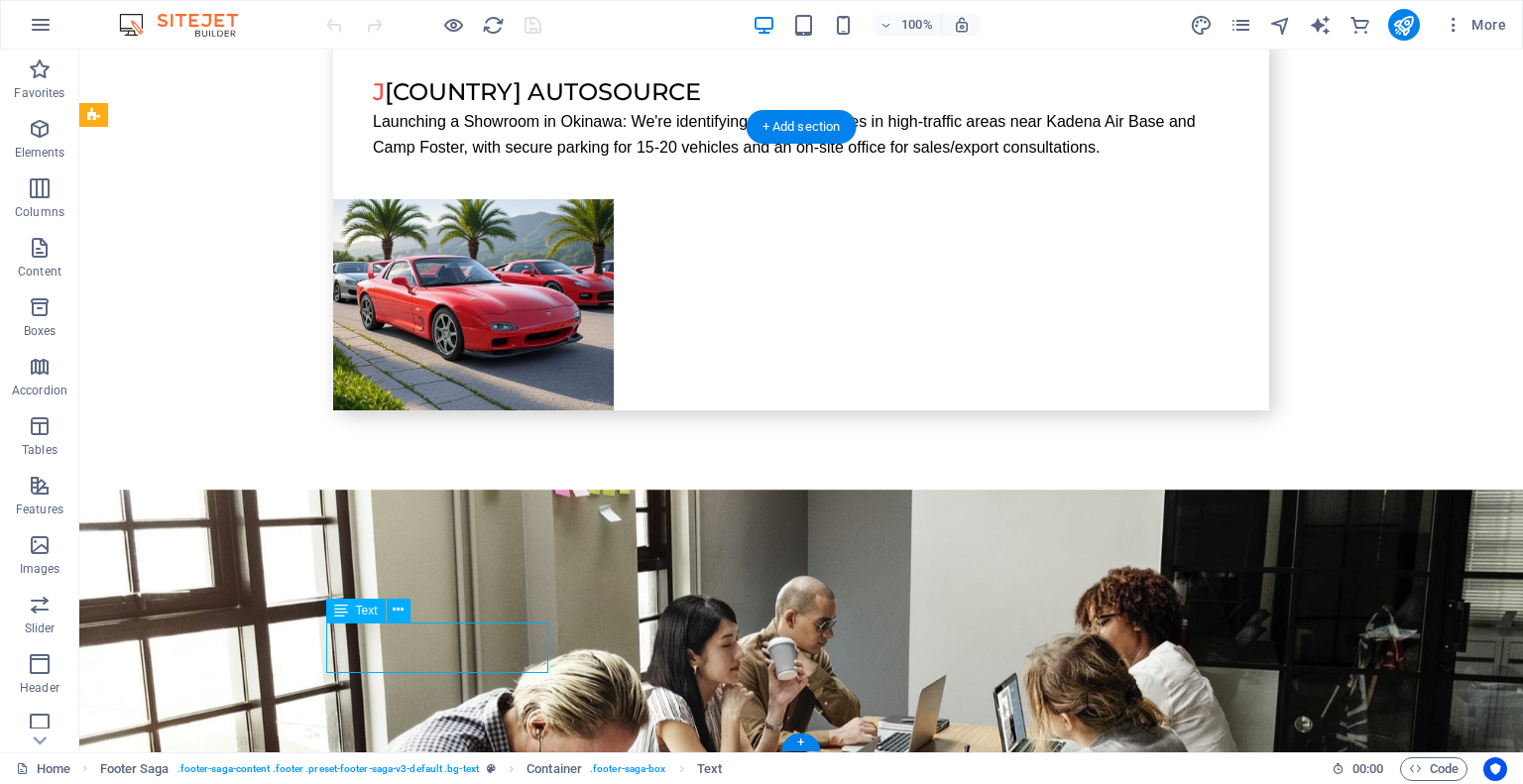 click on "Legal Notice Privacy Policy" at bounding box center [206, 6177] 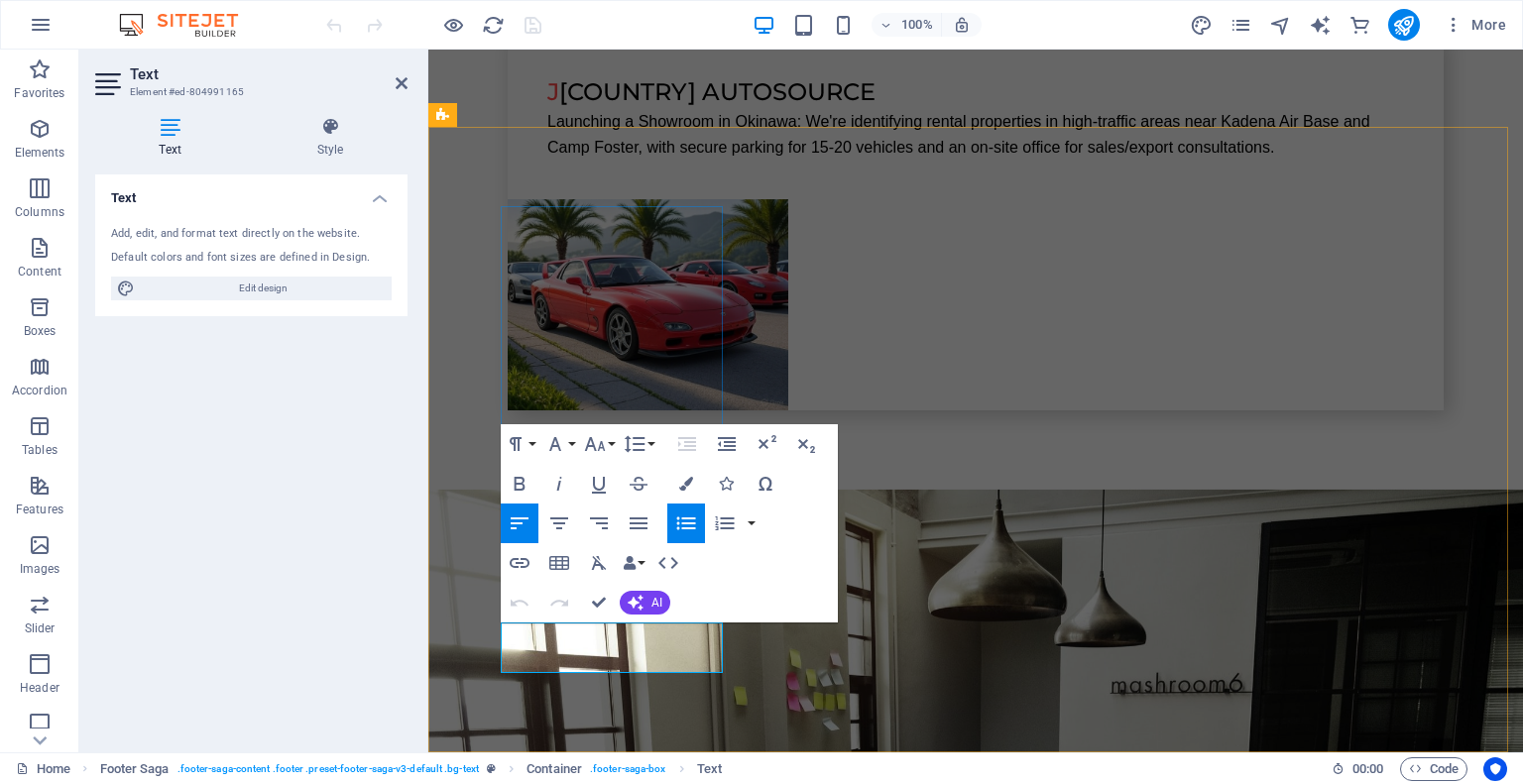 drag, startPoint x: 588, startPoint y: 639, endPoint x: 479, endPoint y: 633, distance: 109.16501 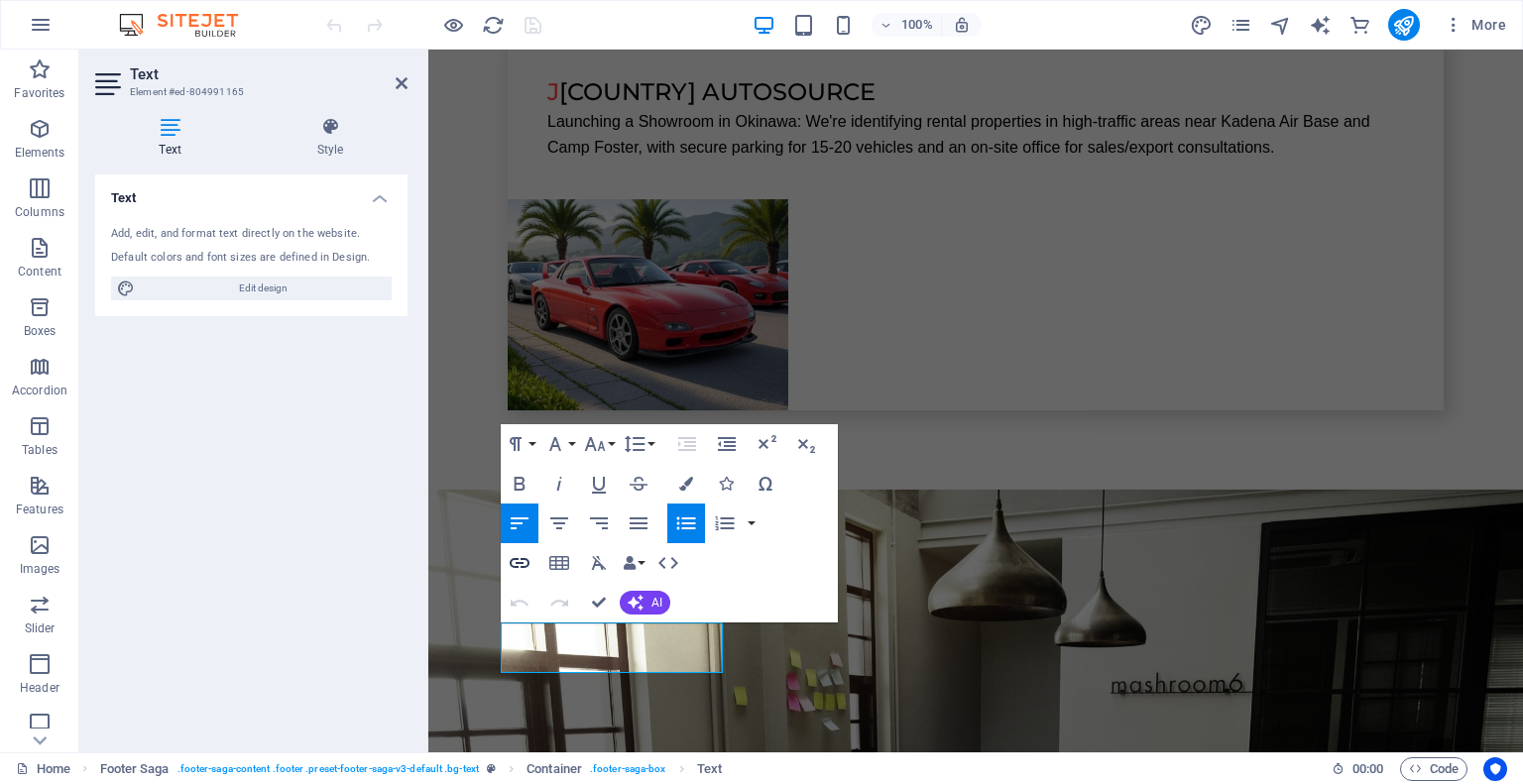 click 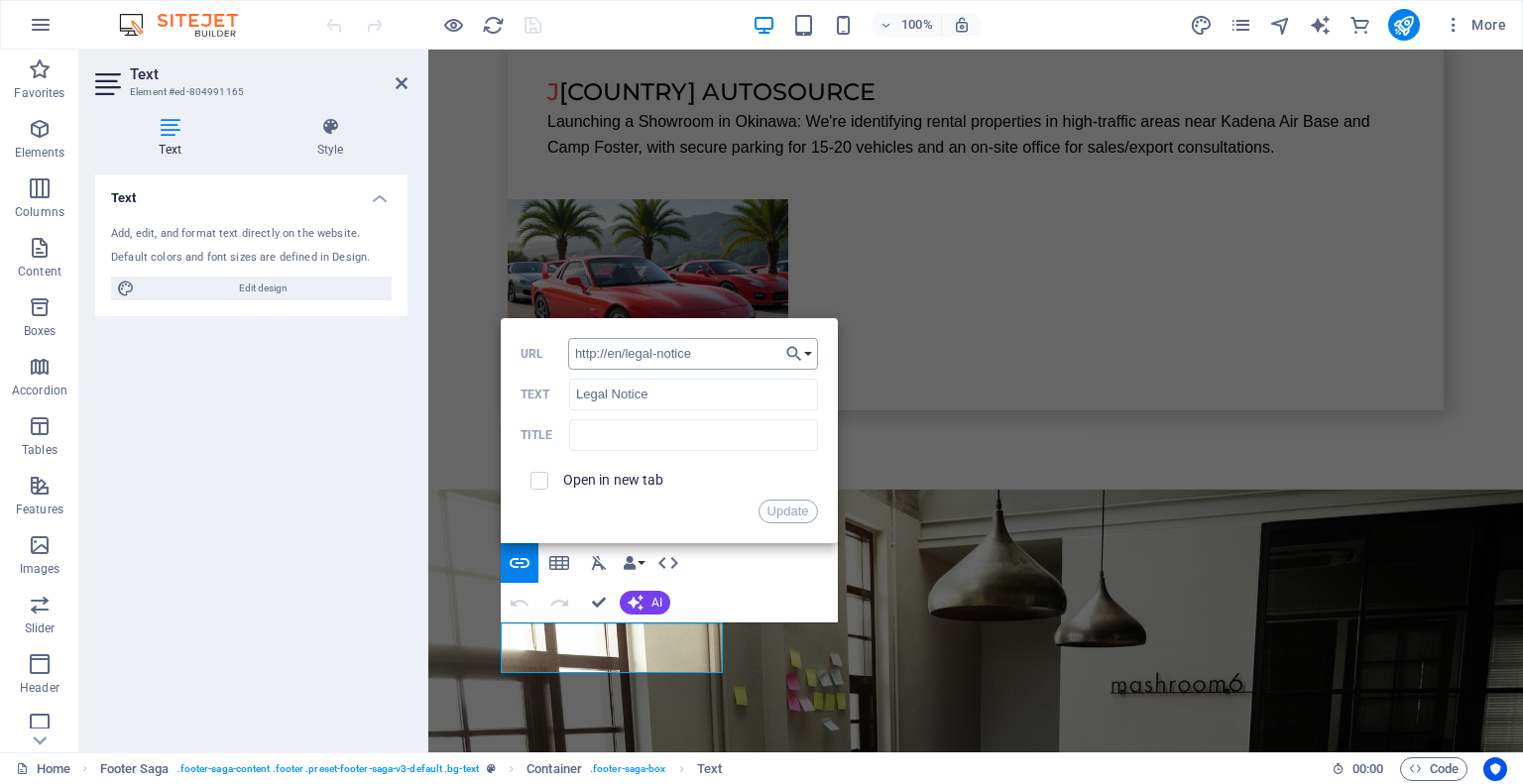 click on "http://en/legal-notice" at bounding box center (693, 354) 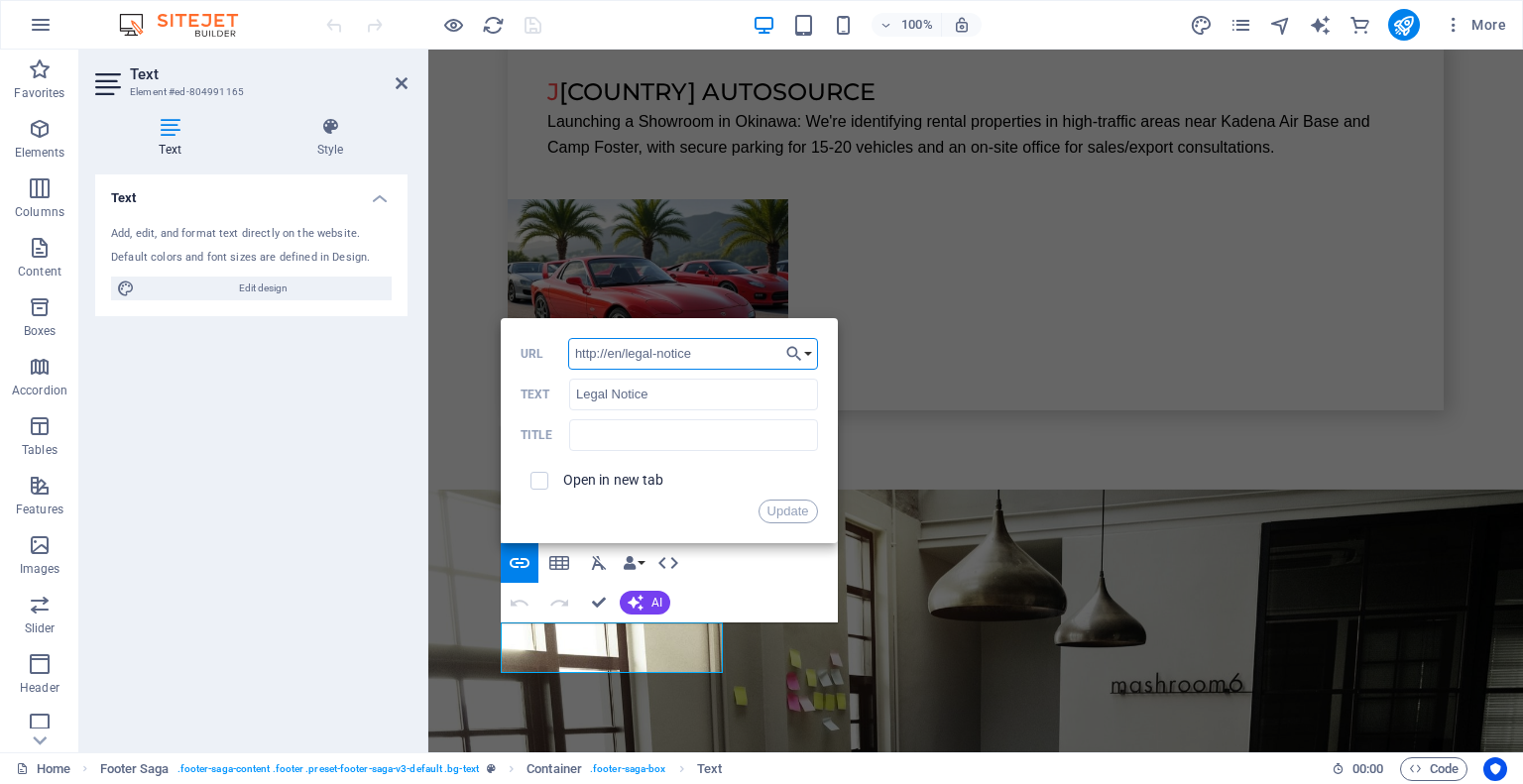 click on "http://en/legal-notice" at bounding box center (693, 354) 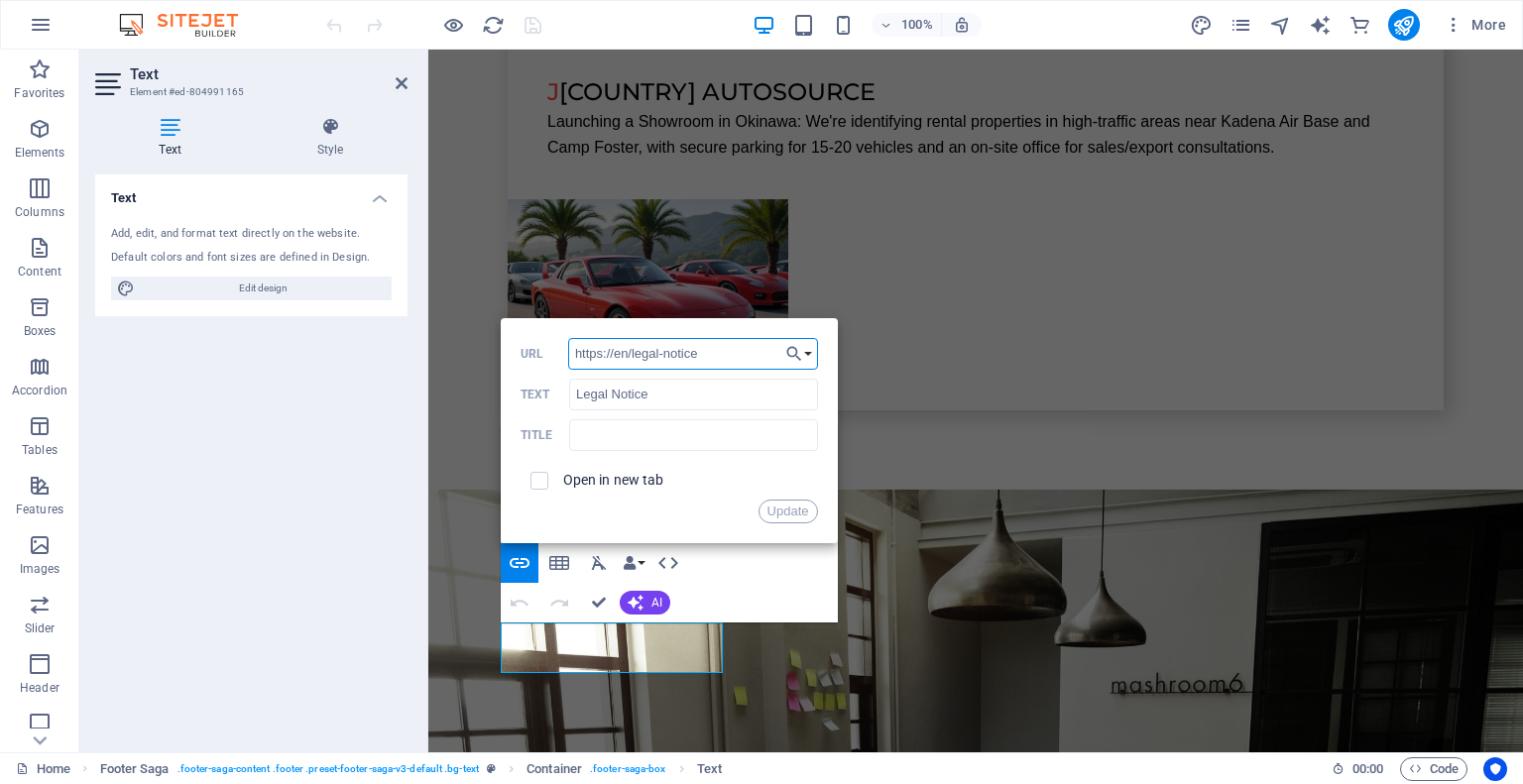 click on "https://en/legal-notice" at bounding box center (693, 354) 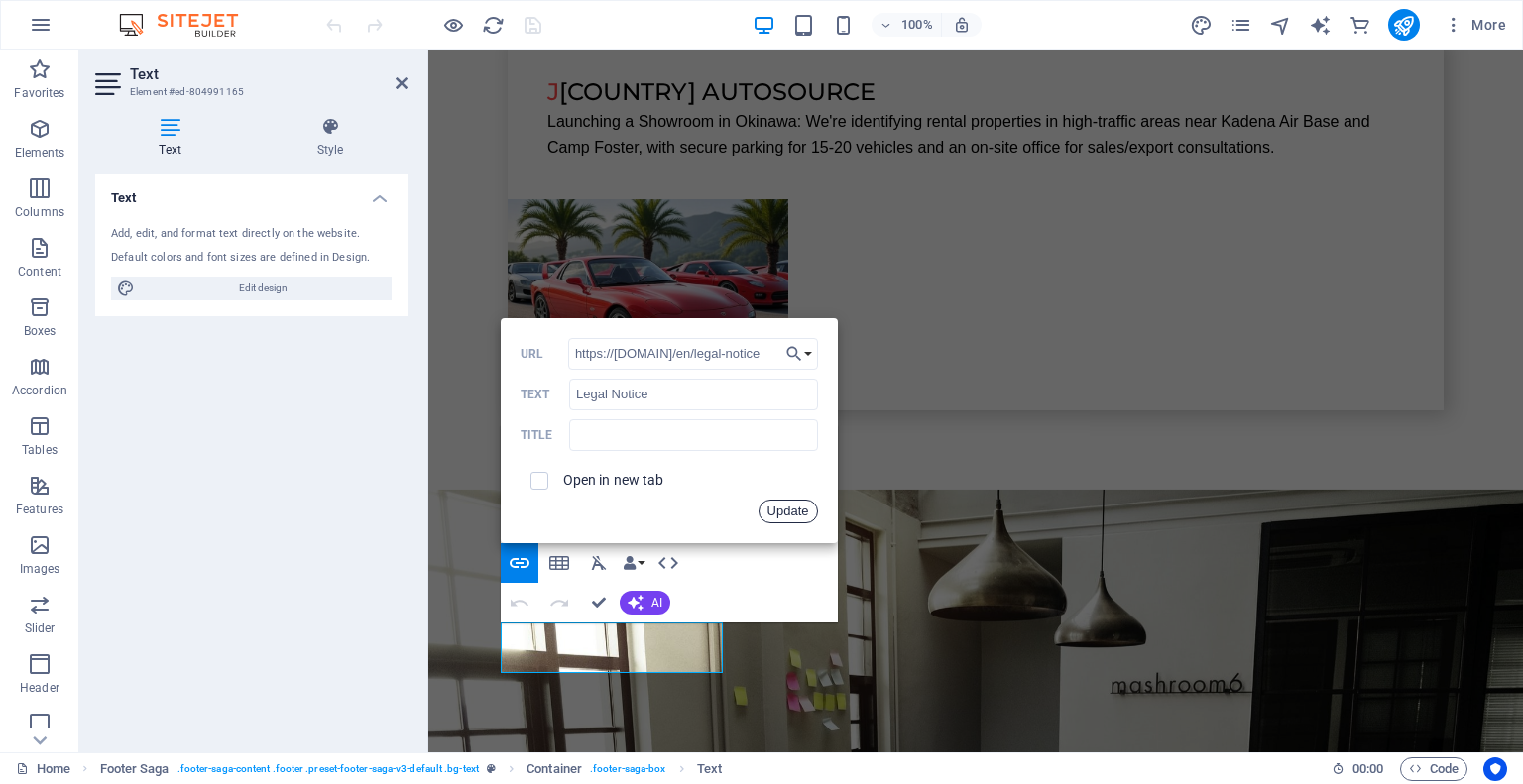 click on "Update" at bounding box center (788, 511) 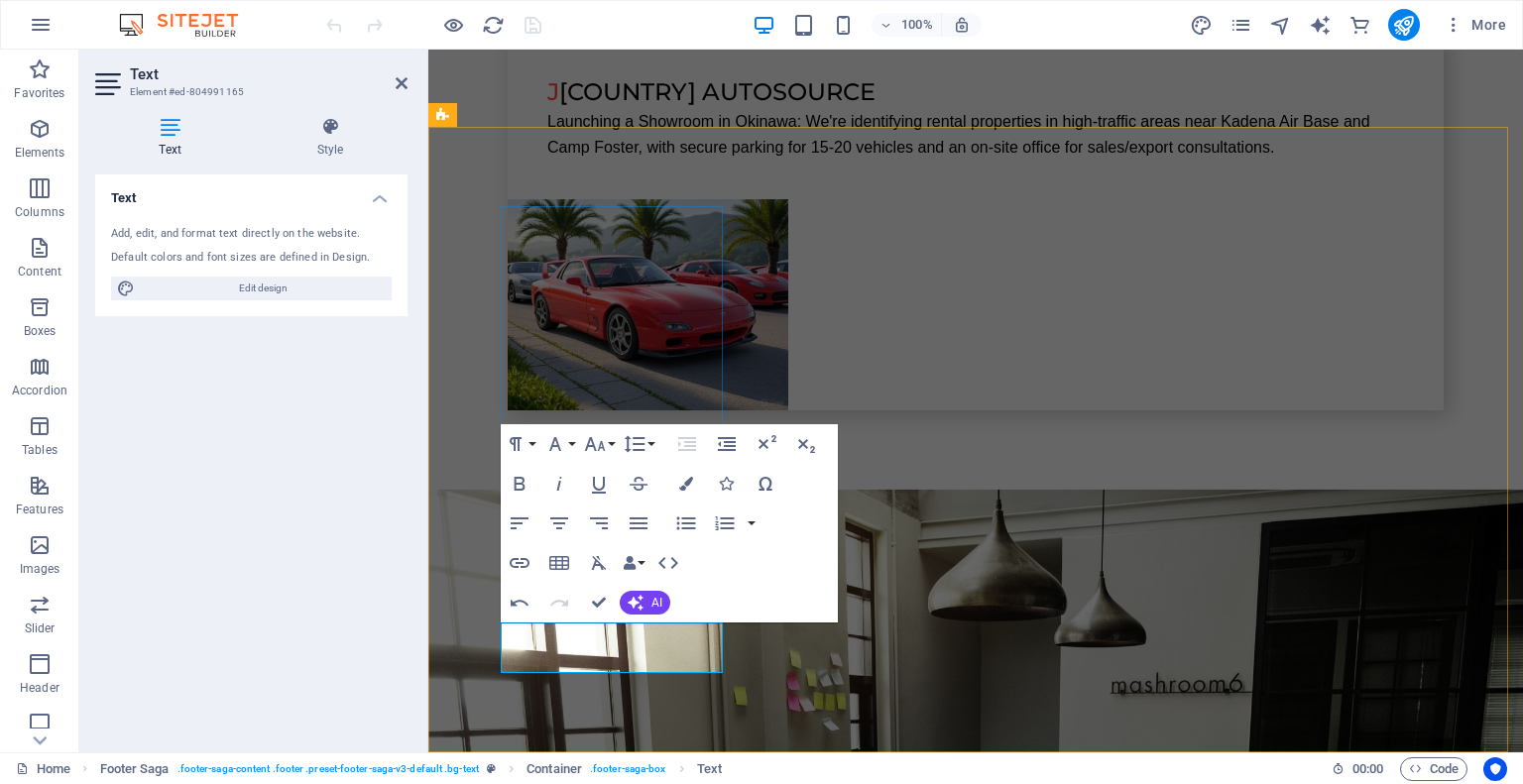 click on "Privacy Policy" at bounding box center (492, 5771) 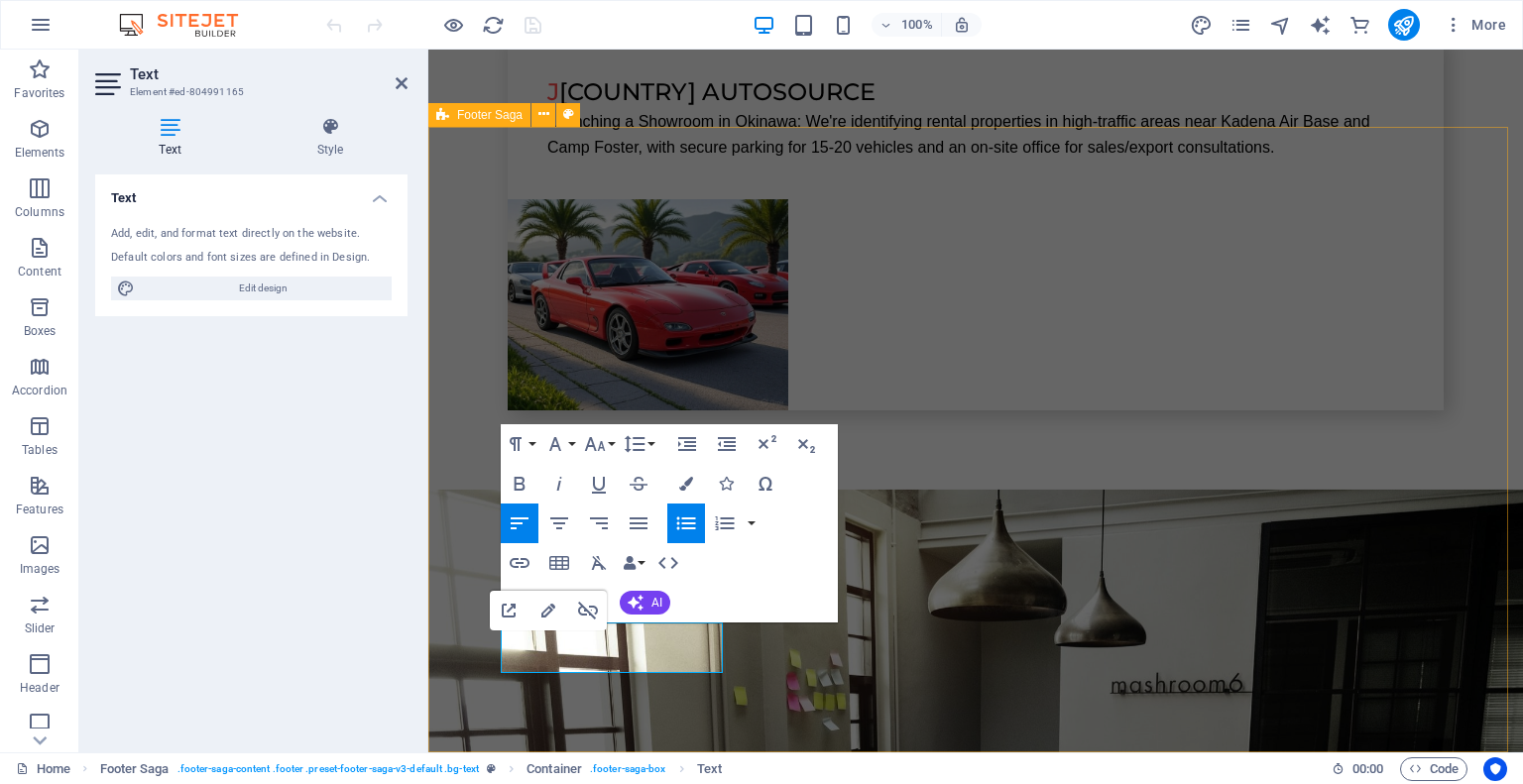 drag, startPoint x: 598, startPoint y: 660, endPoint x: 463, endPoint y: 658, distance: 135.01481 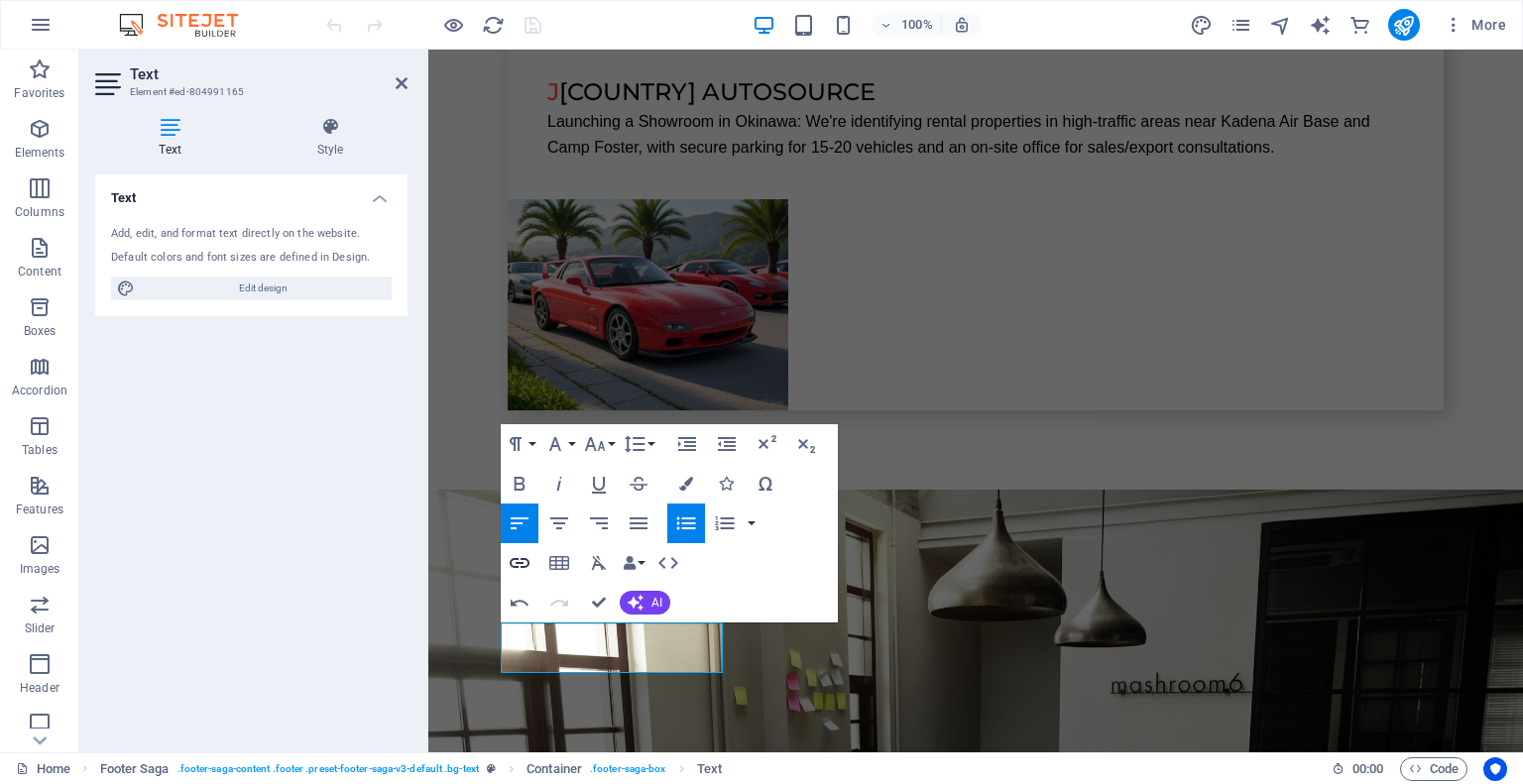 type on "http://en/privacy" 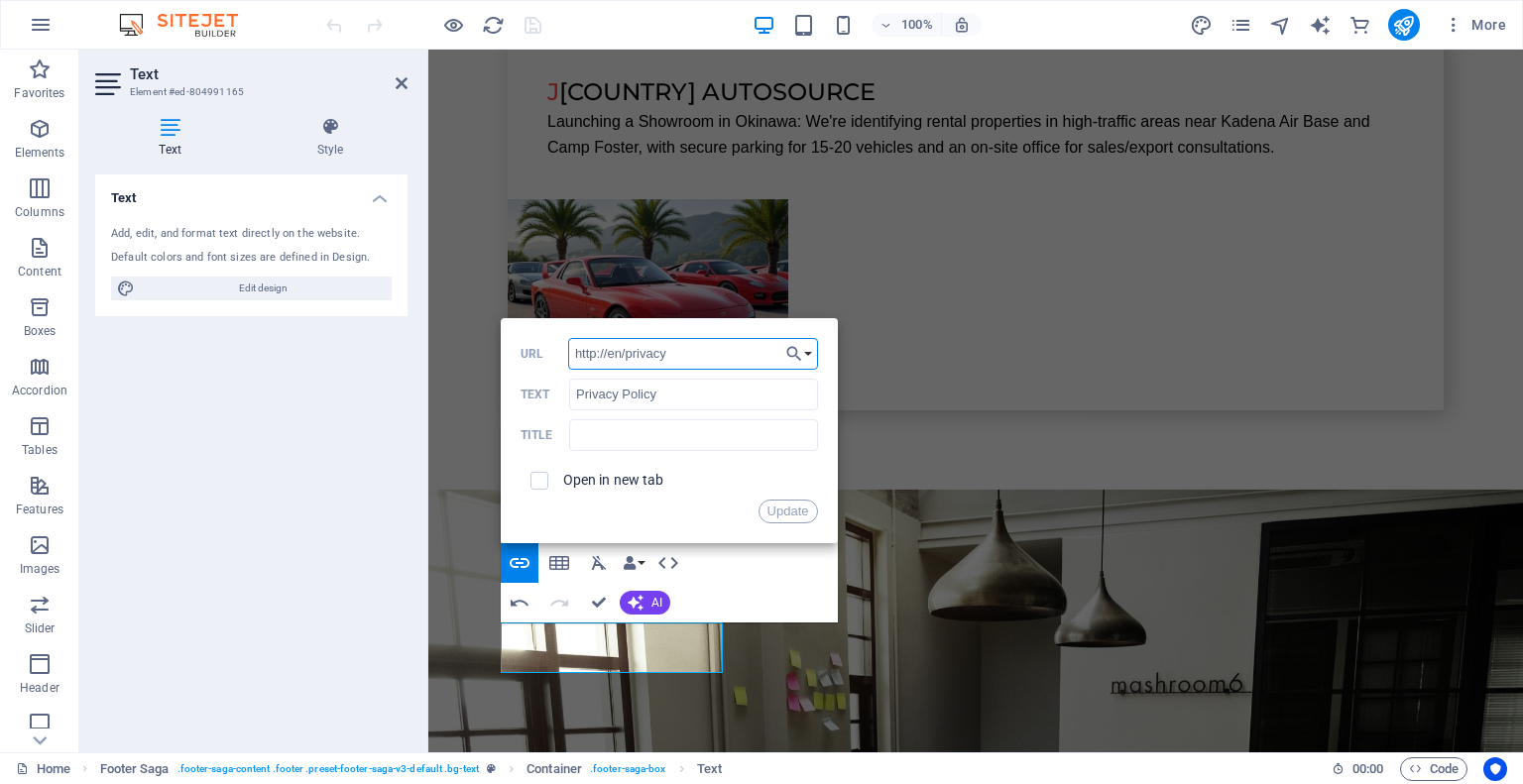 click on "http://en/privacy" at bounding box center [693, 354] 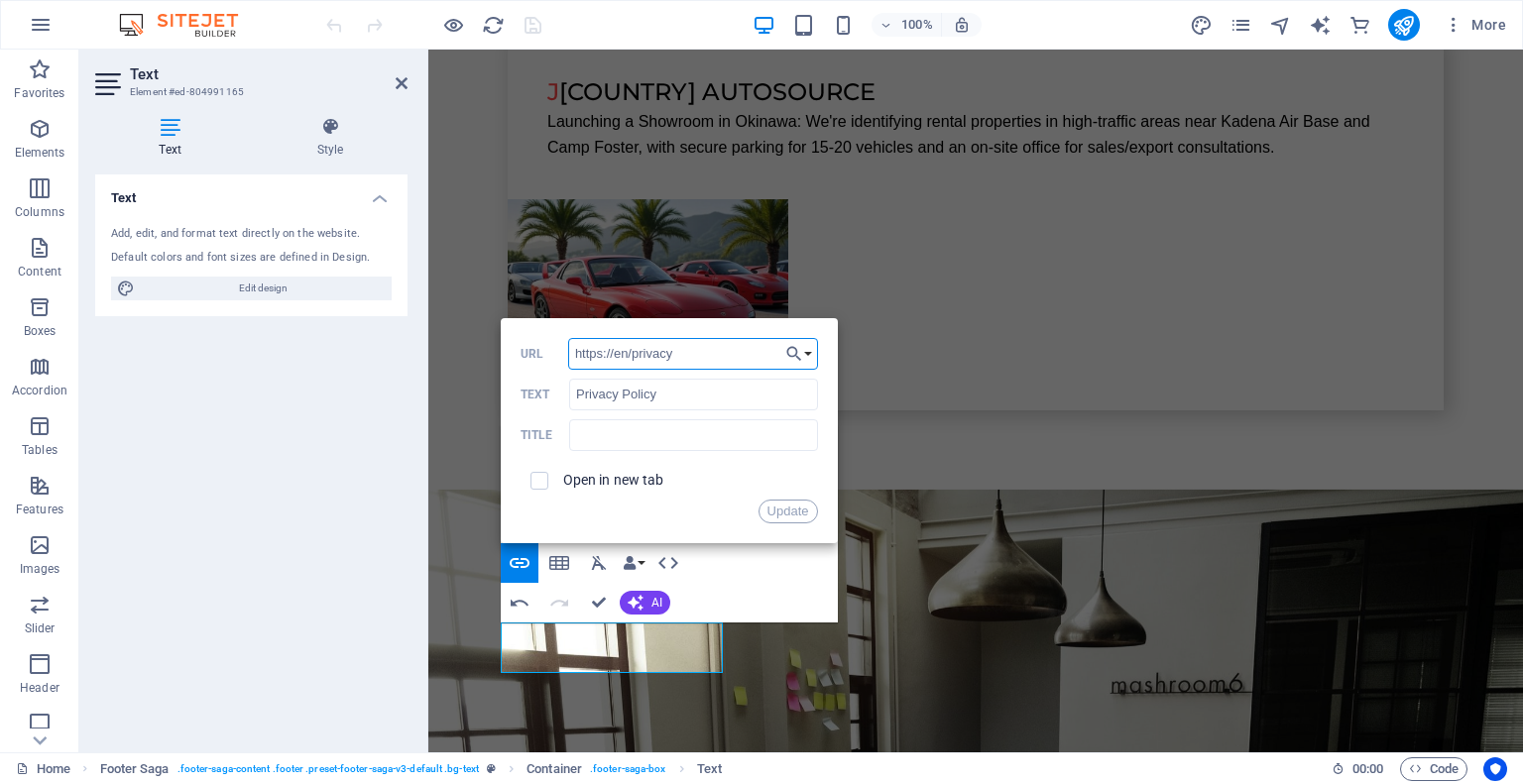 click on "https://en/privacy" at bounding box center [693, 354] 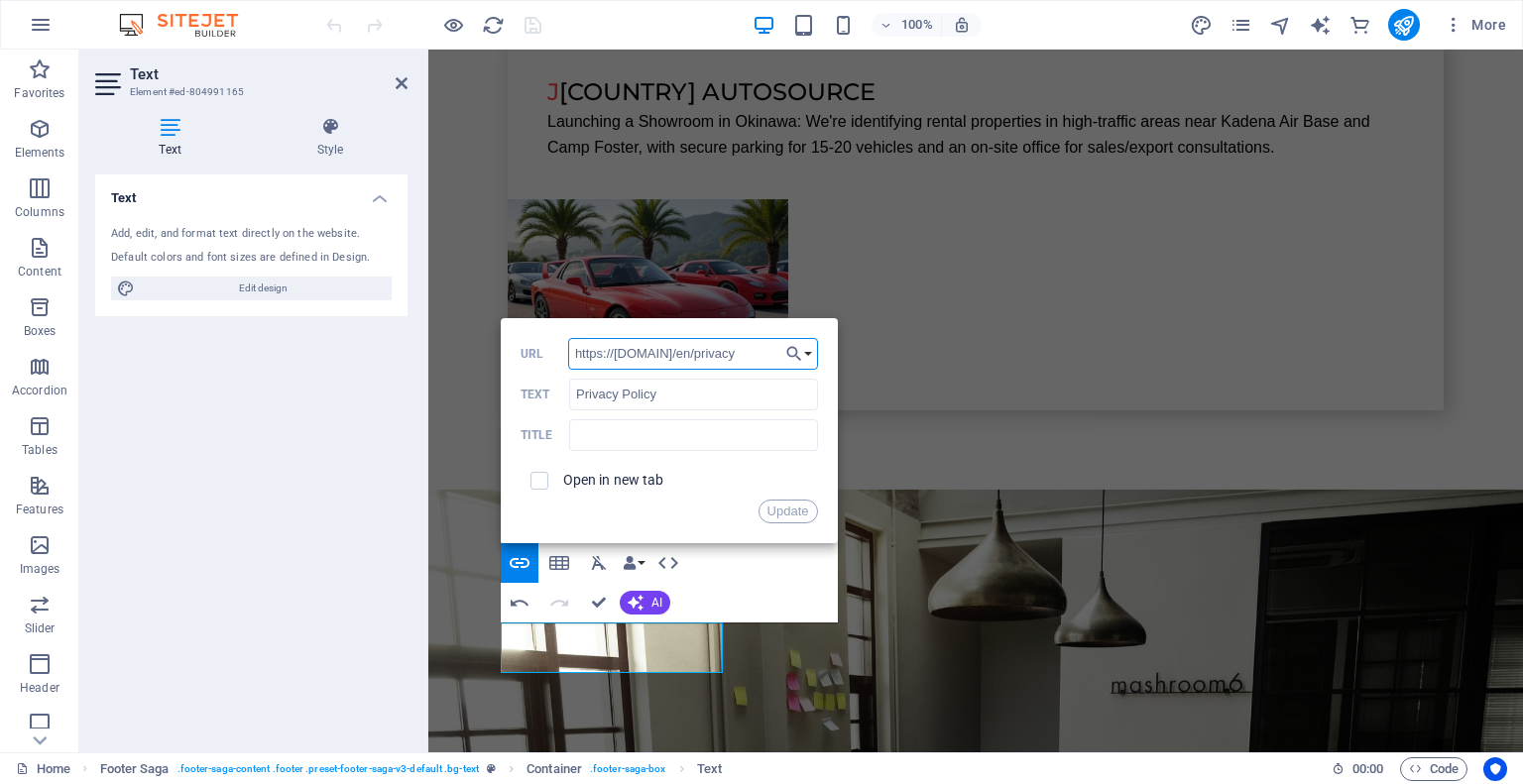 type on "https://leoleo.co.jp/en/privacy" 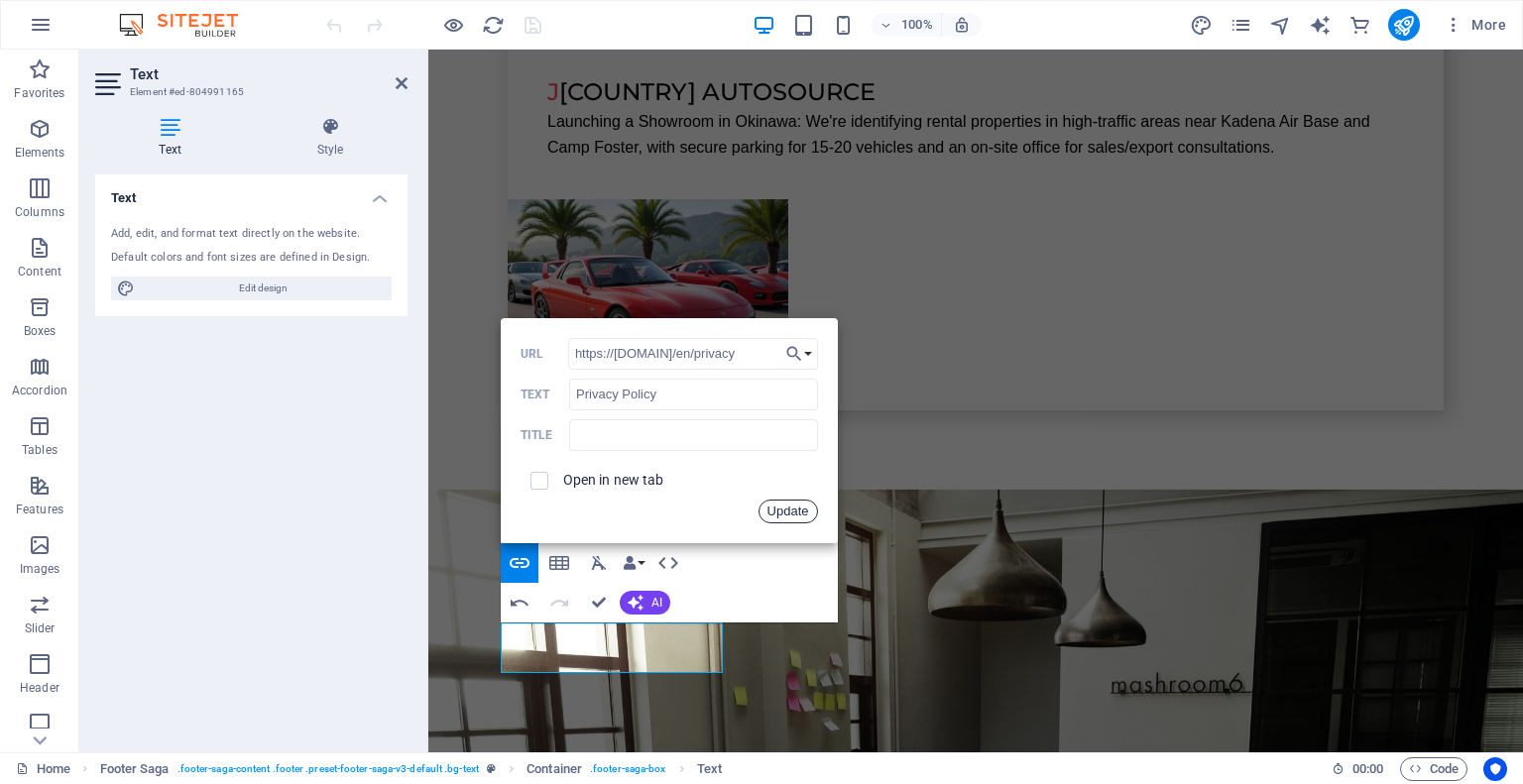 click on "Update" at bounding box center [788, 511] 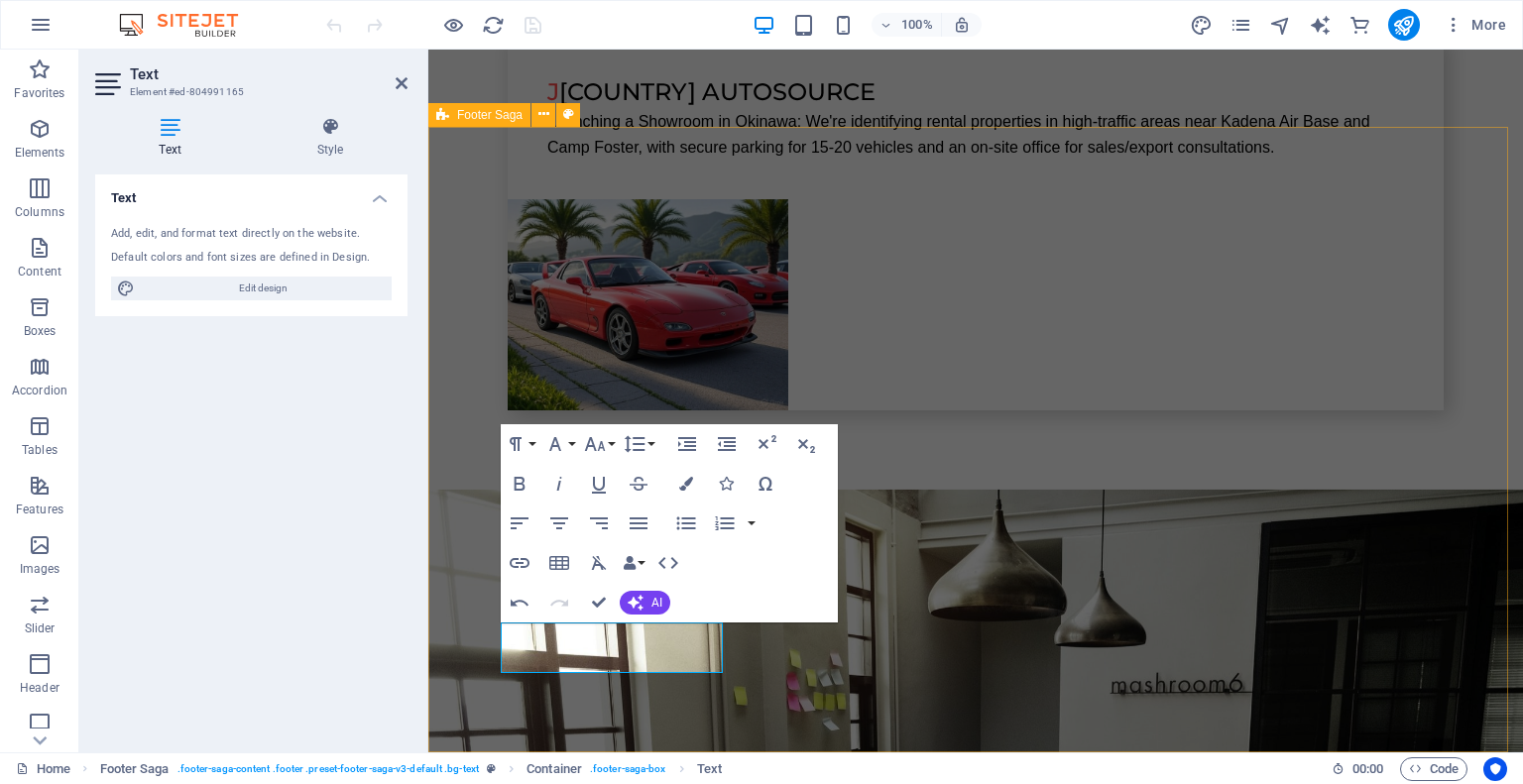 click on "[NUMBER]-[POSTAL_CODE] [STREET], [WARD], [CITY], [COUNTRY] [POSTAL_CODE] Tel: [PHONE] Legal Notice Privacy Policy Navigation Home About us Services Projects Team Contact Social Media Facebook Twitter Instagram" at bounding box center (976, 5252) 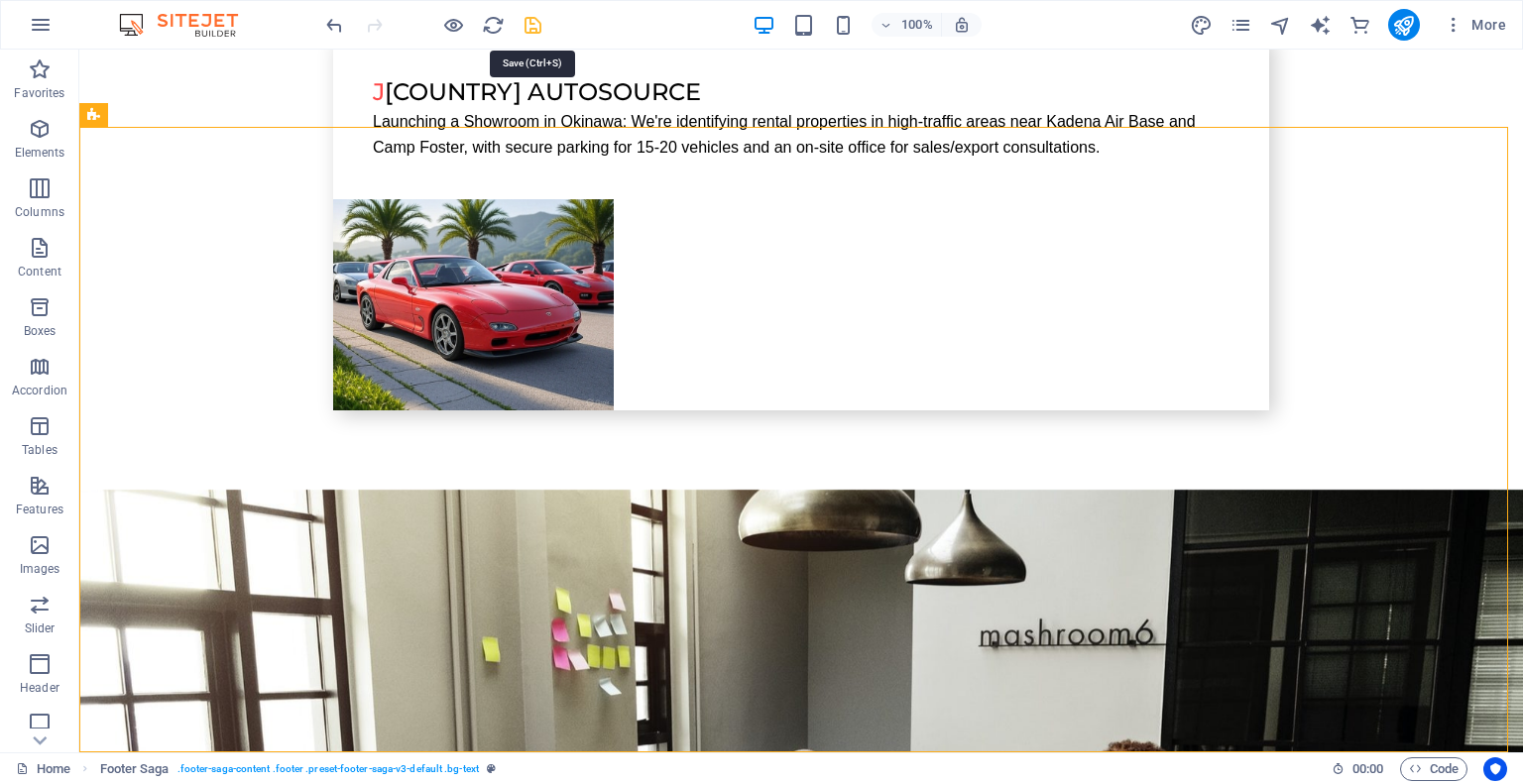 click at bounding box center (532, 25) 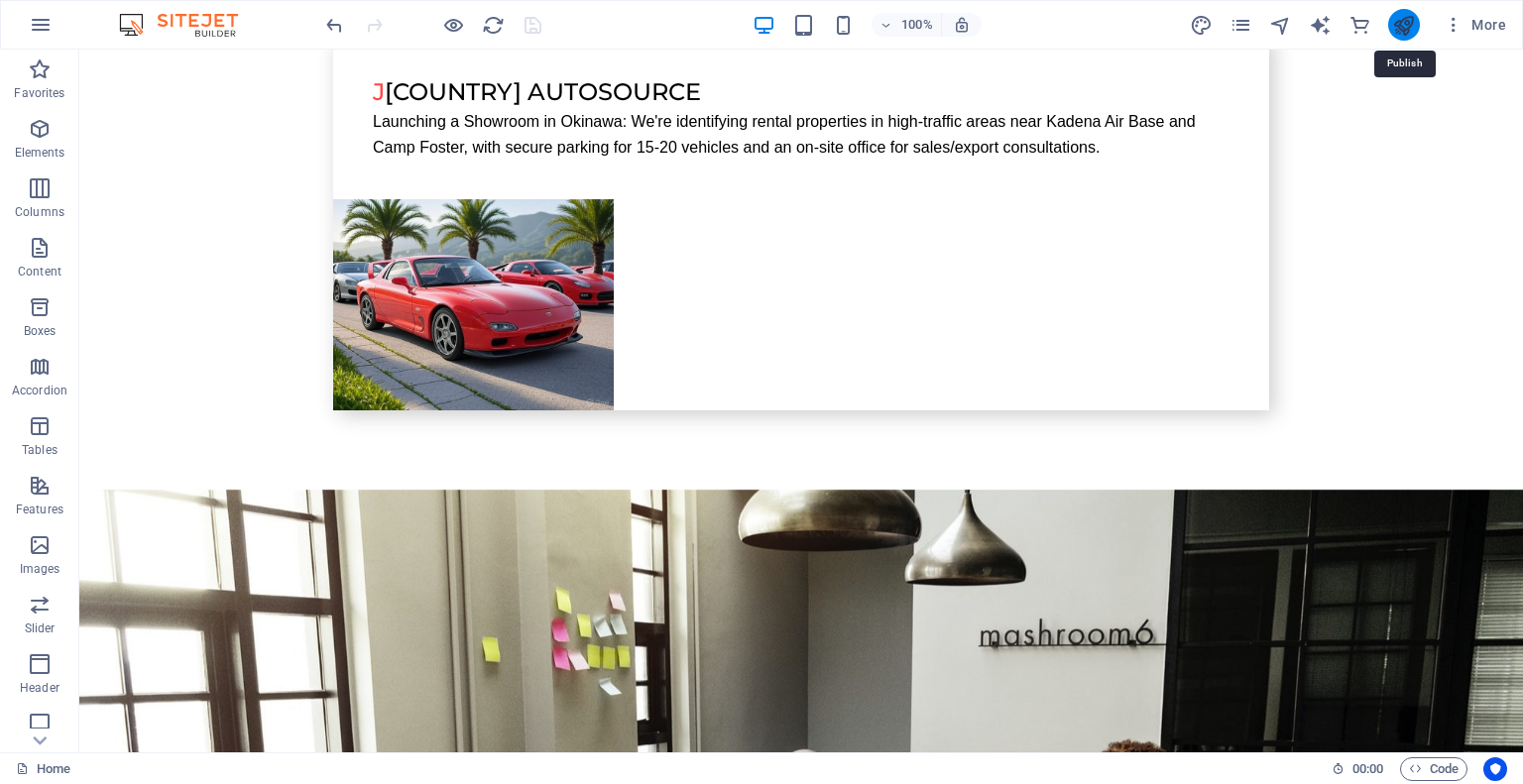 click at bounding box center (1403, 25) 